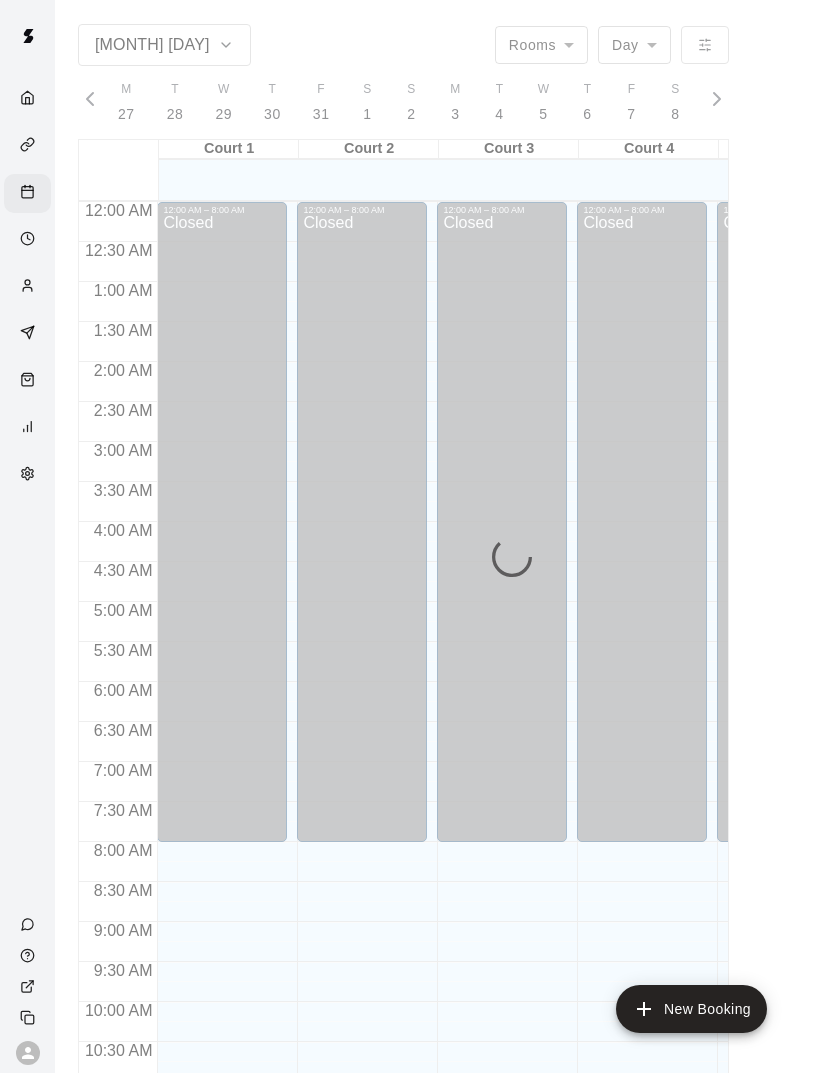 scroll, scrollTop: 0, scrollLeft: 0, axis: both 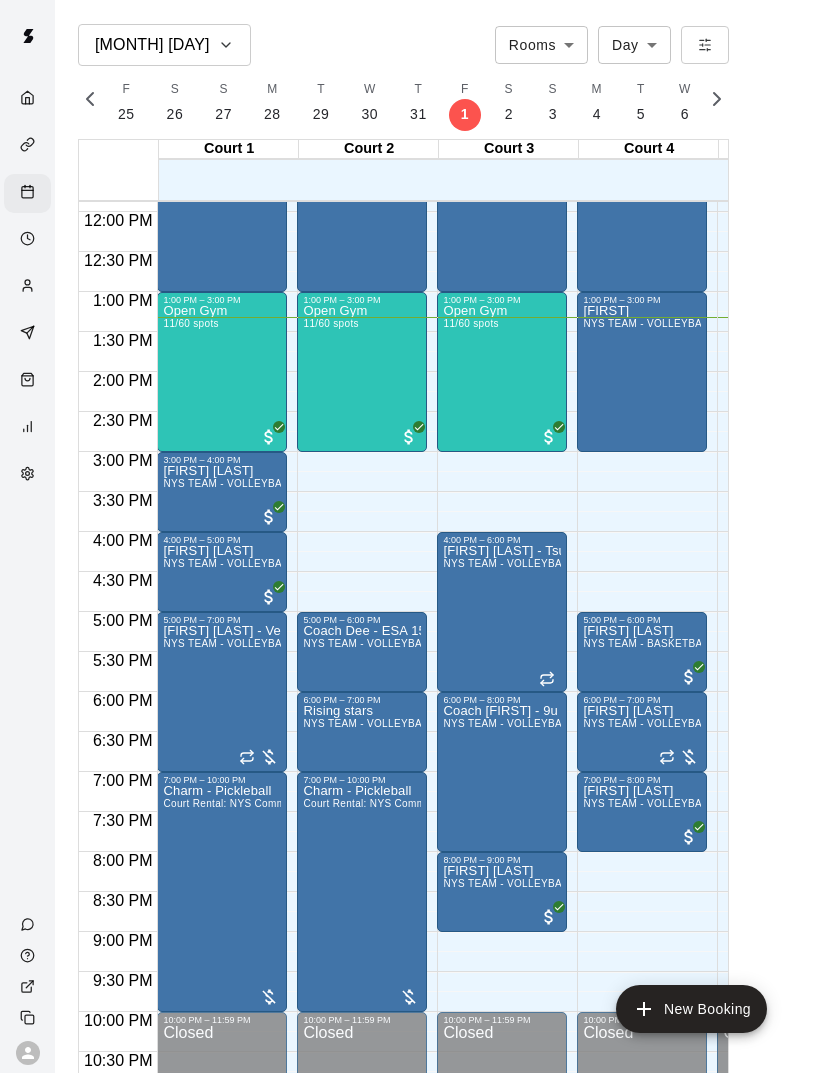 click on "Open Gym 11/60 spots" at bounding box center [335, 841] 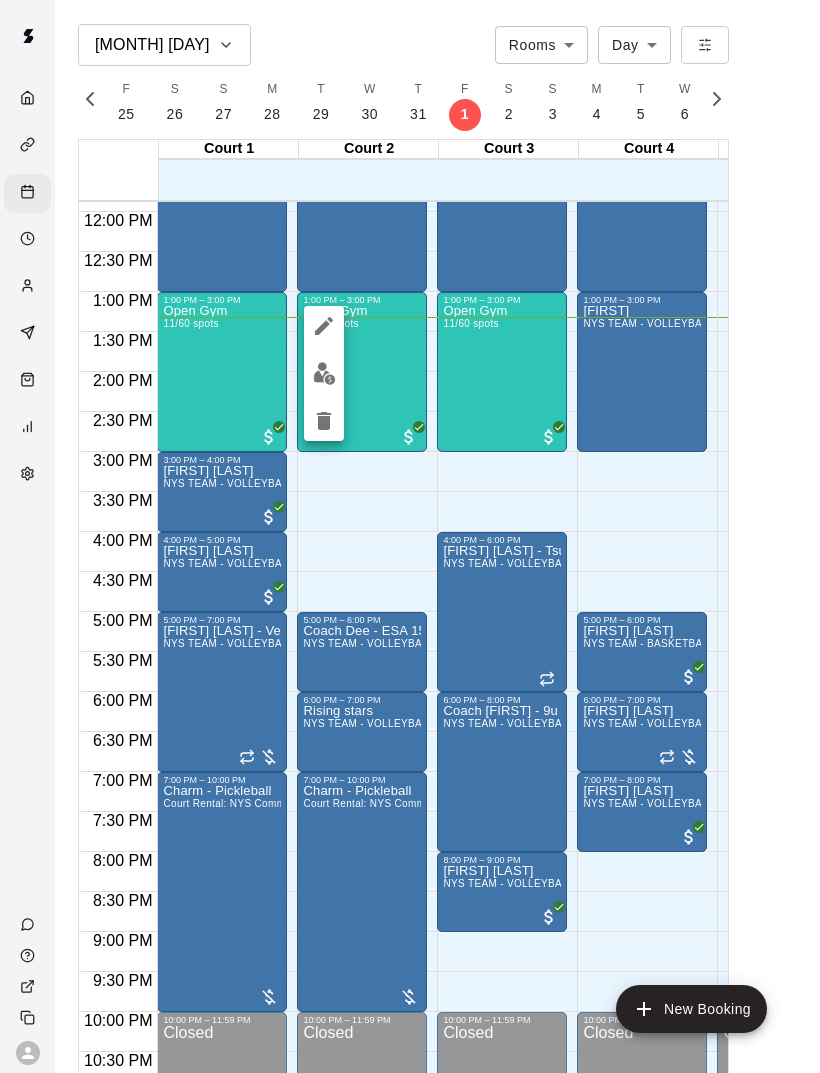 click at bounding box center [410, 536] 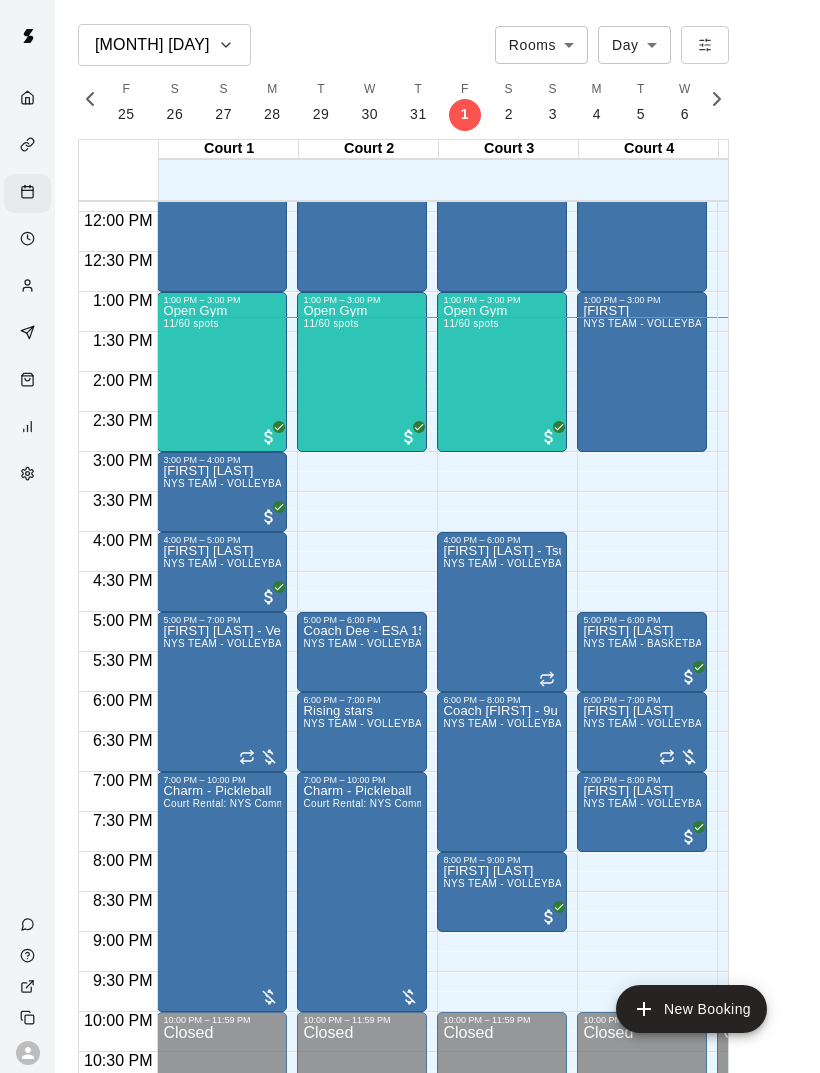 click on "Open Gym 11/60 spots" at bounding box center (335, 841) 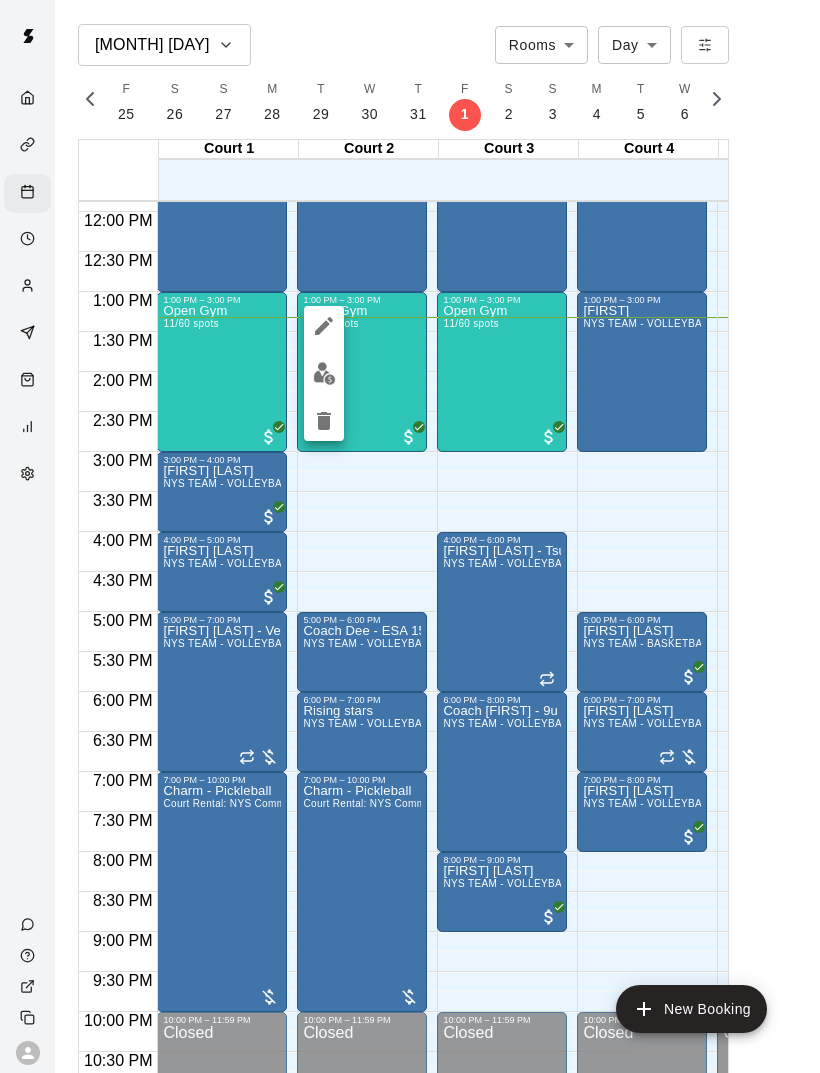 click at bounding box center [324, 373] 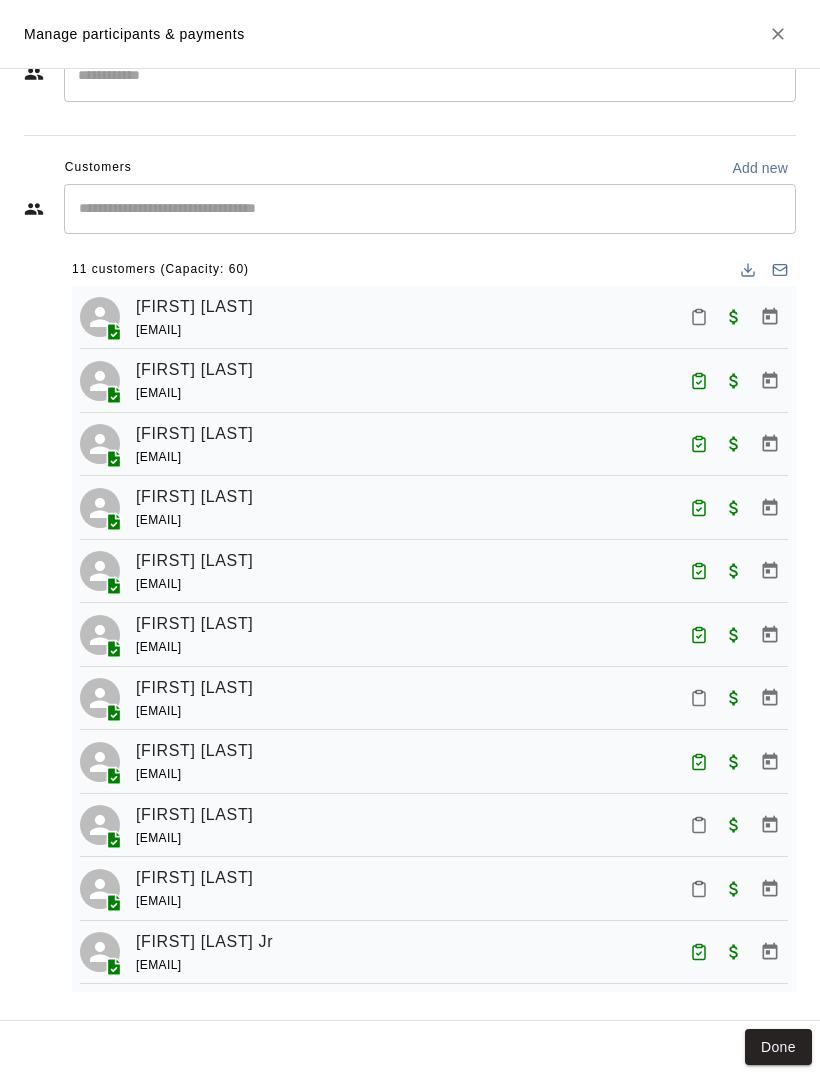 scroll, scrollTop: 66, scrollLeft: 0, axis: vertical 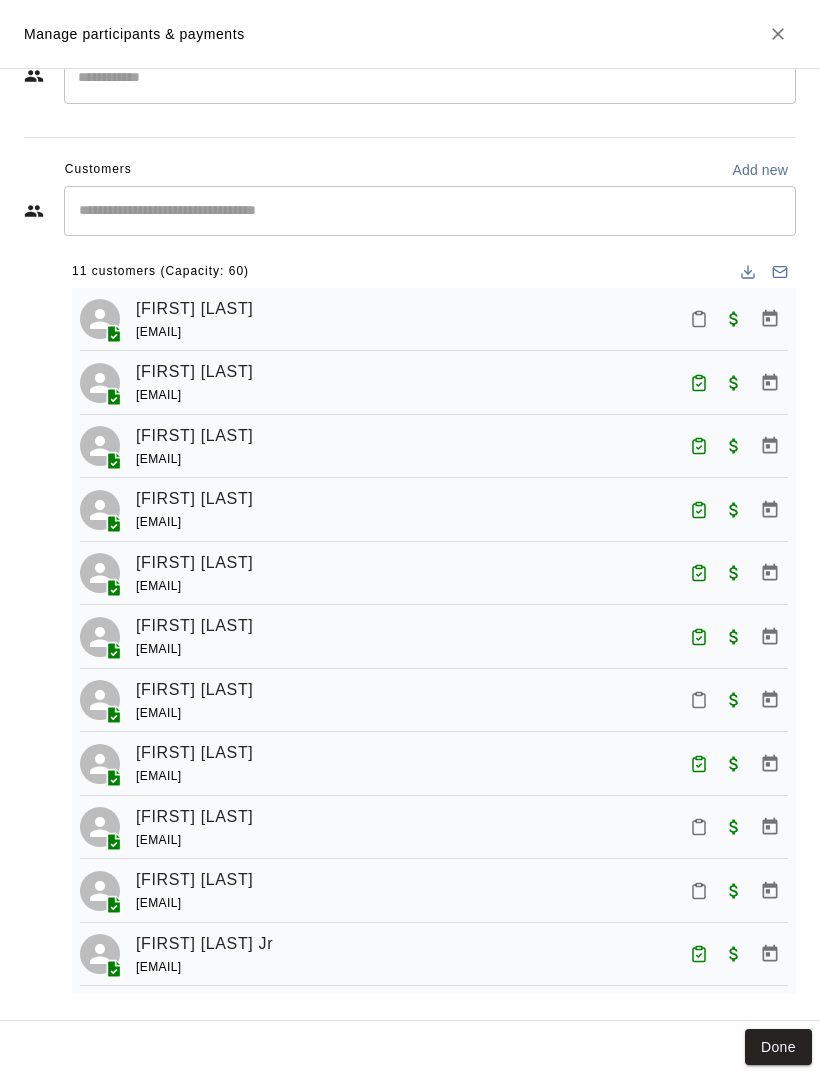 click at bounding box center [699, 827] 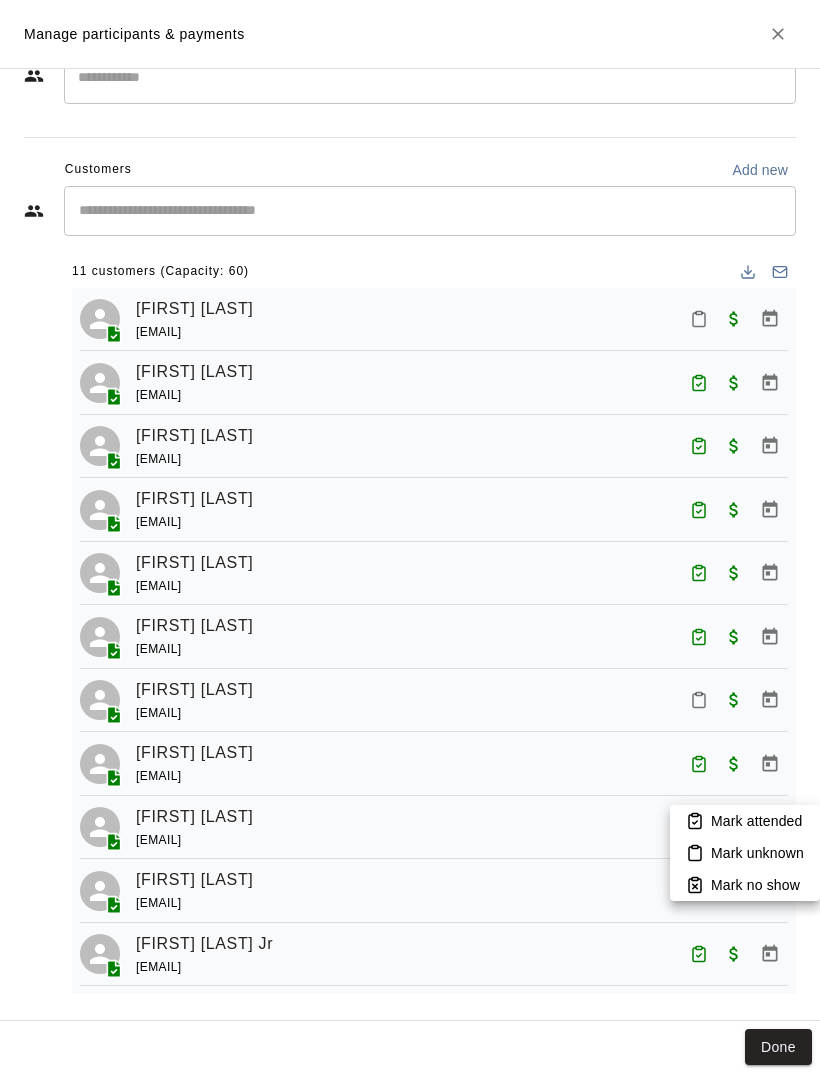 click on "Mark attended" at bounding box center [756, 821] 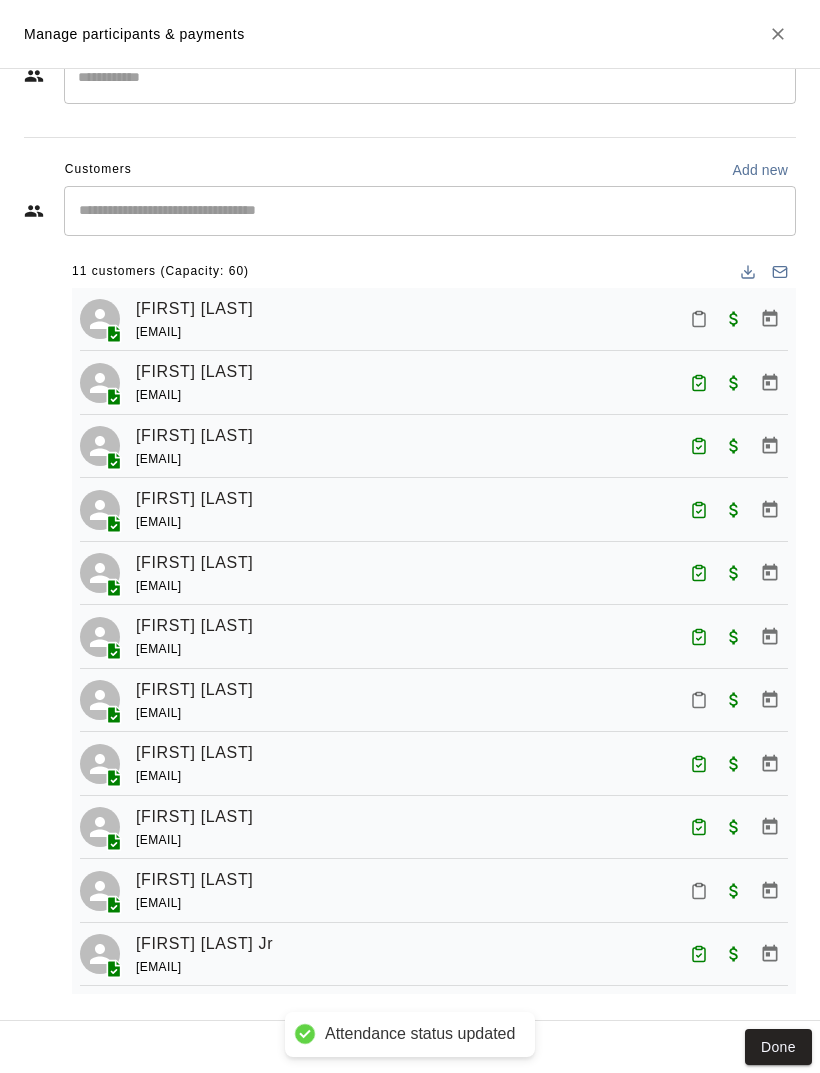 click 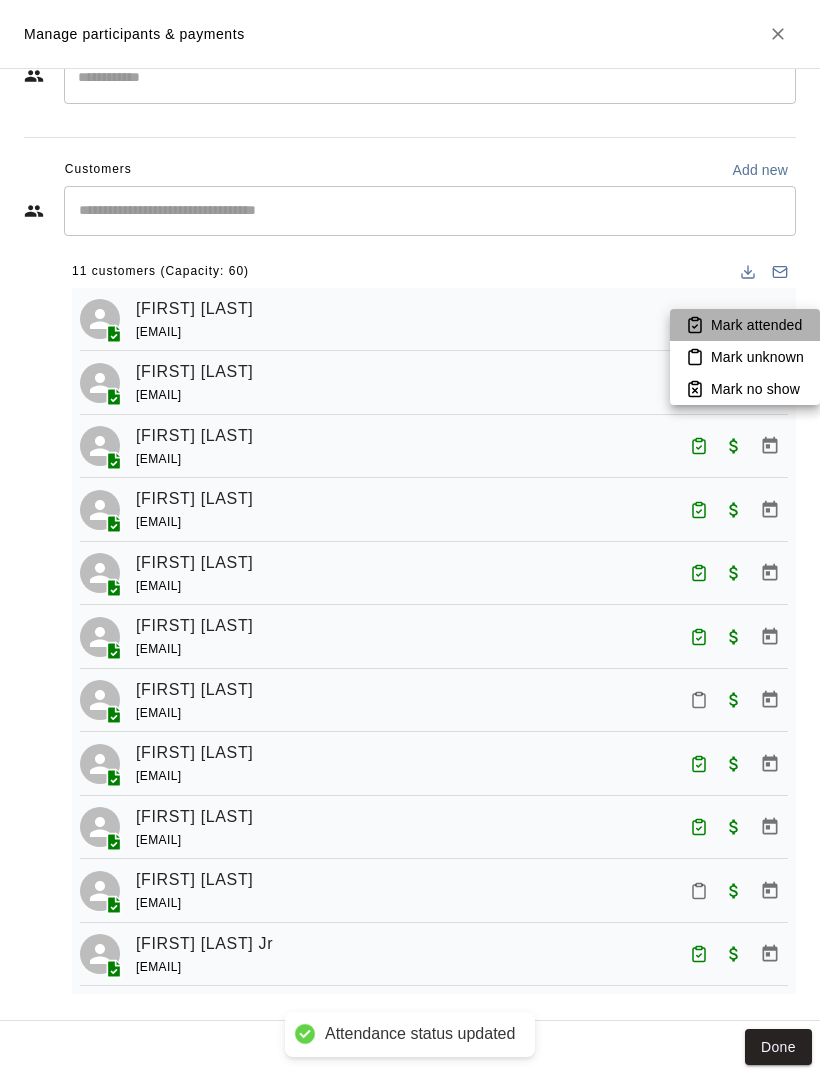 click on "Mark attended" at bounding box center [756, 325] 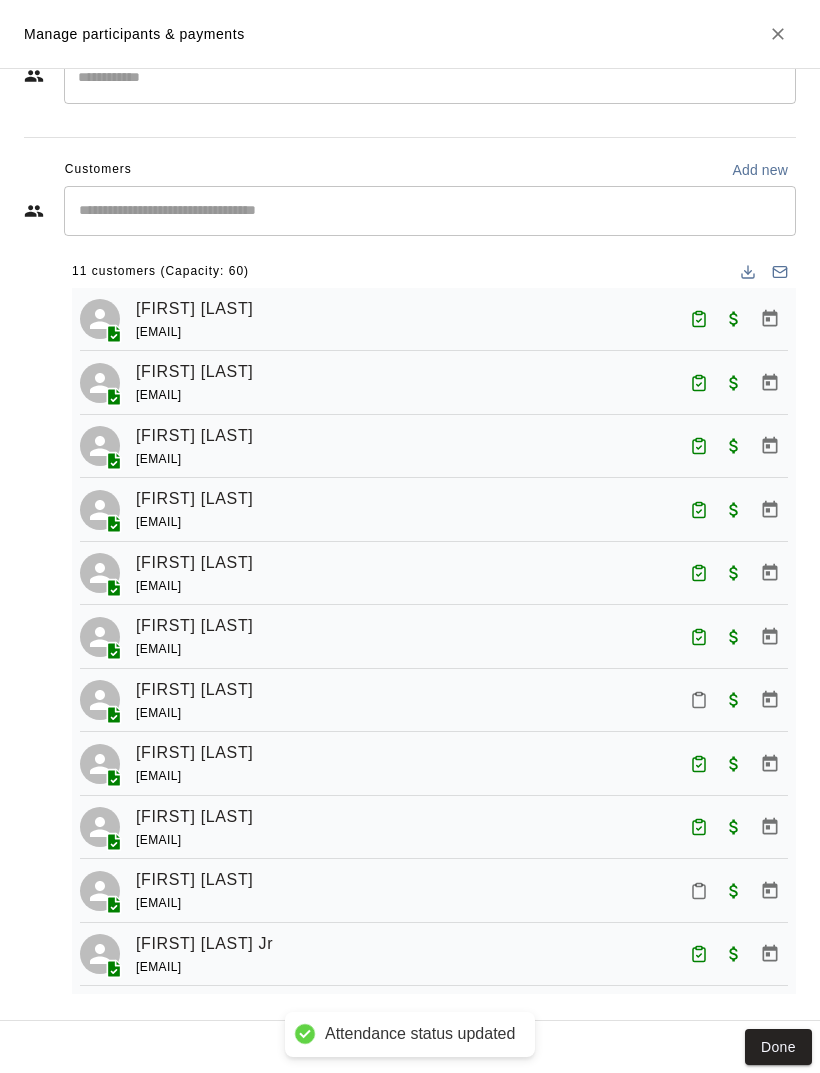 click 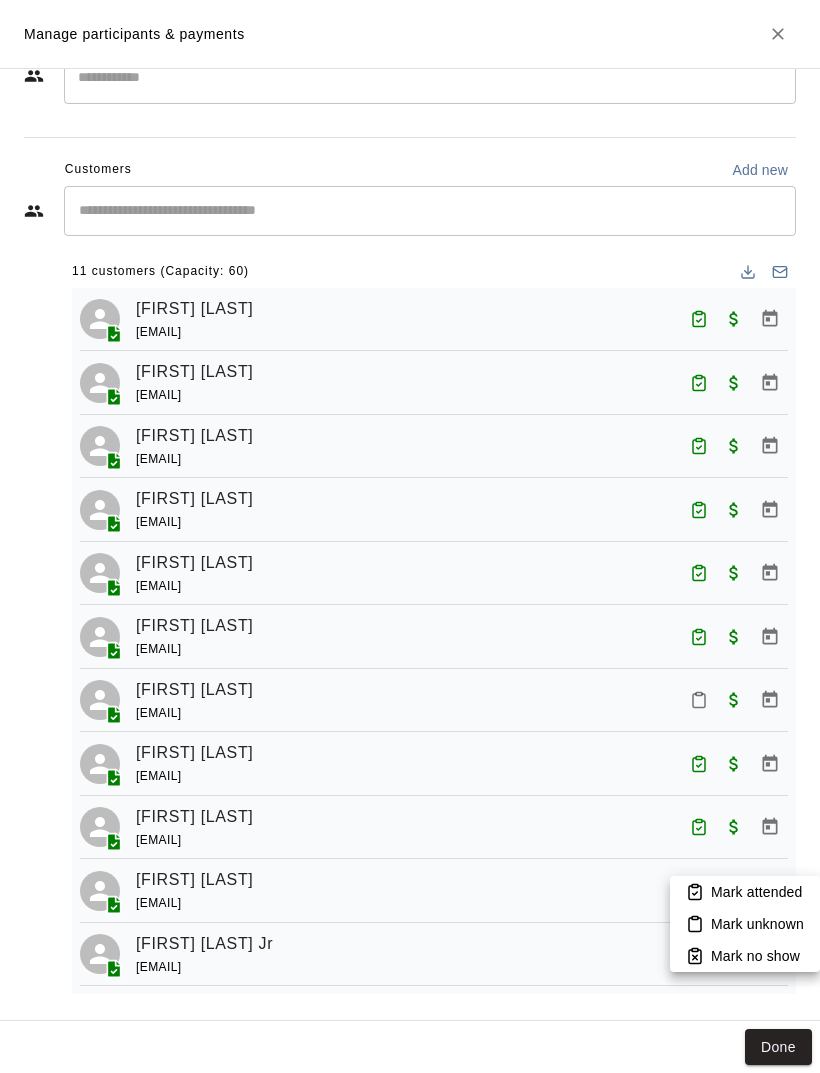 click on "Mark attended" at bounding box center [745, 892] 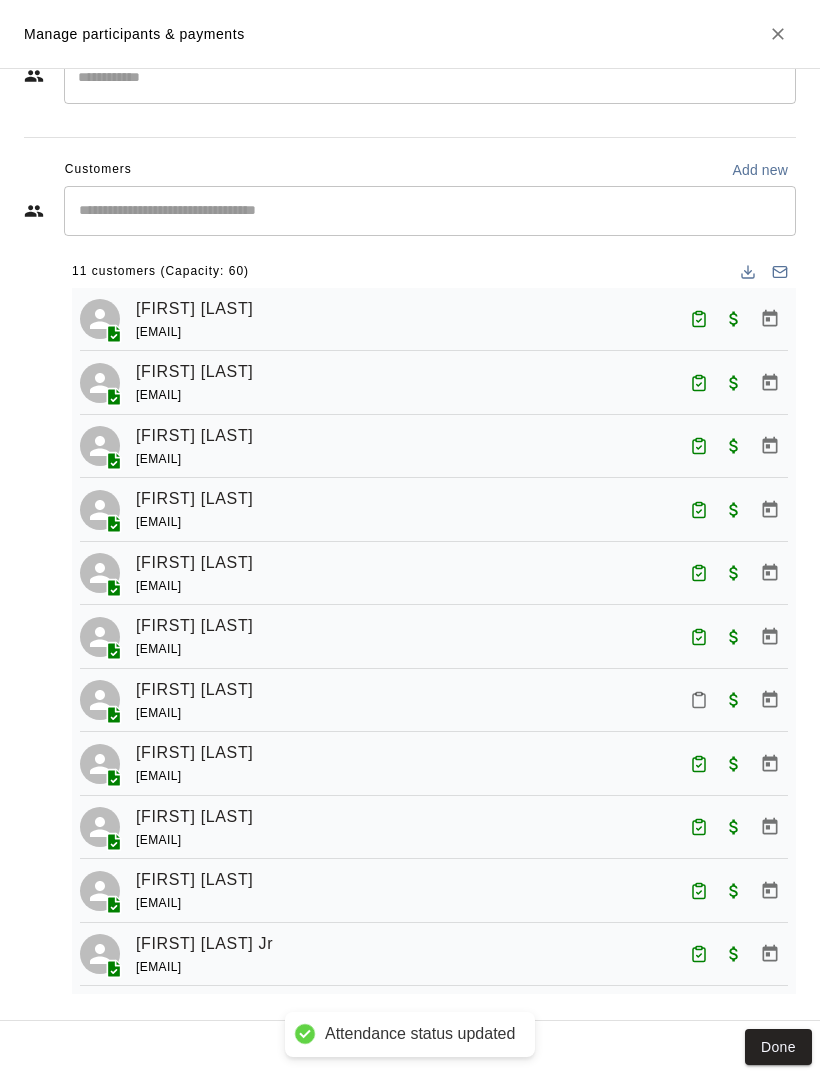click 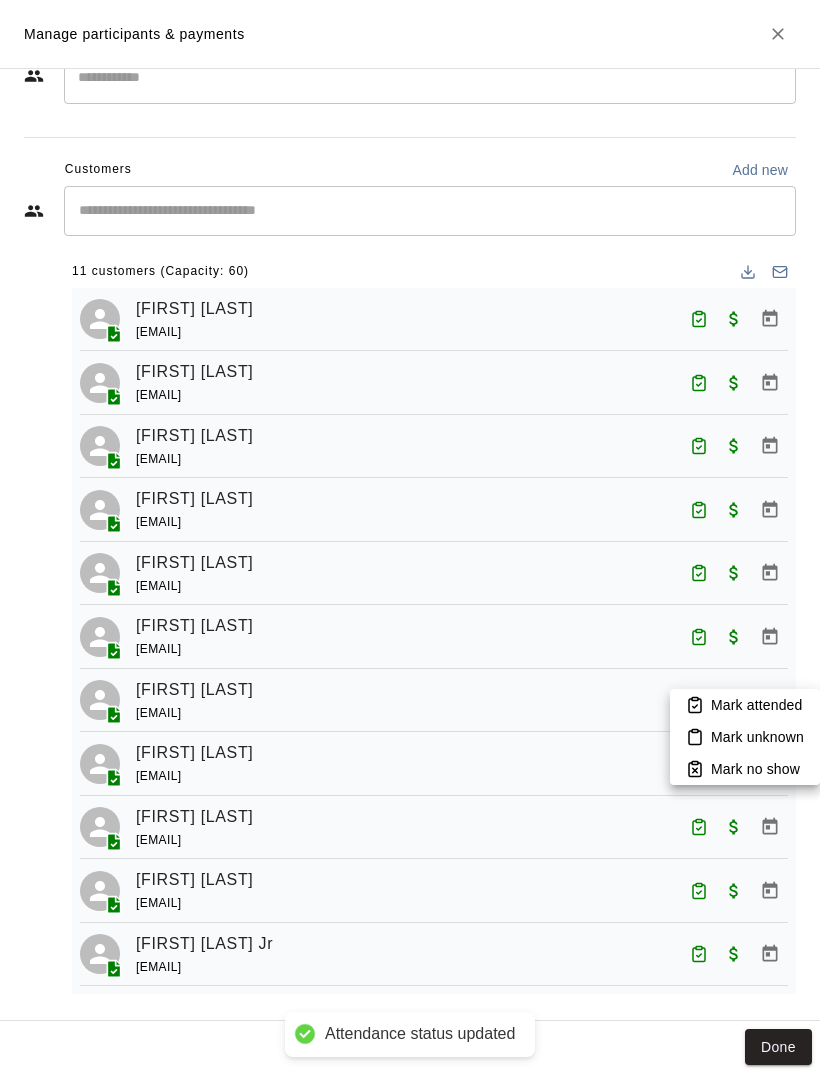 click on "Mark attended" at bounding box center [756, 705] 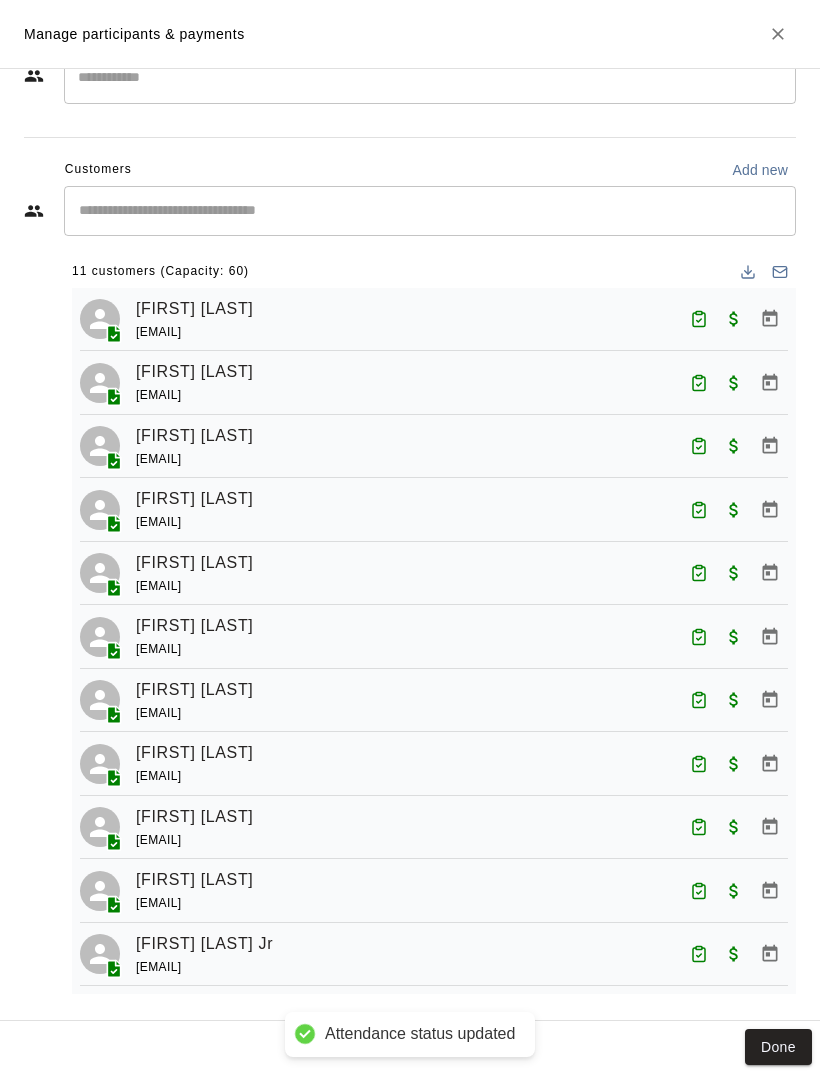 click on "Done" at bounding box center (410, 1047) 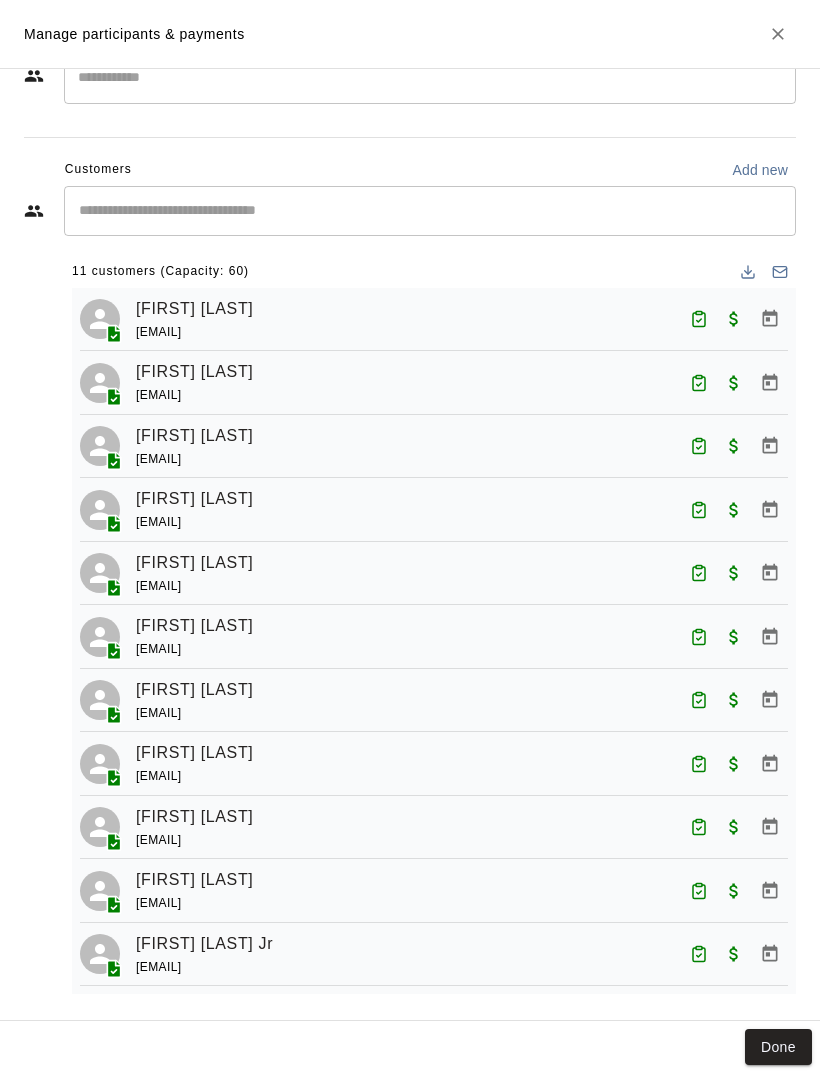 click on "Done" at bounding box center [778, 1047] 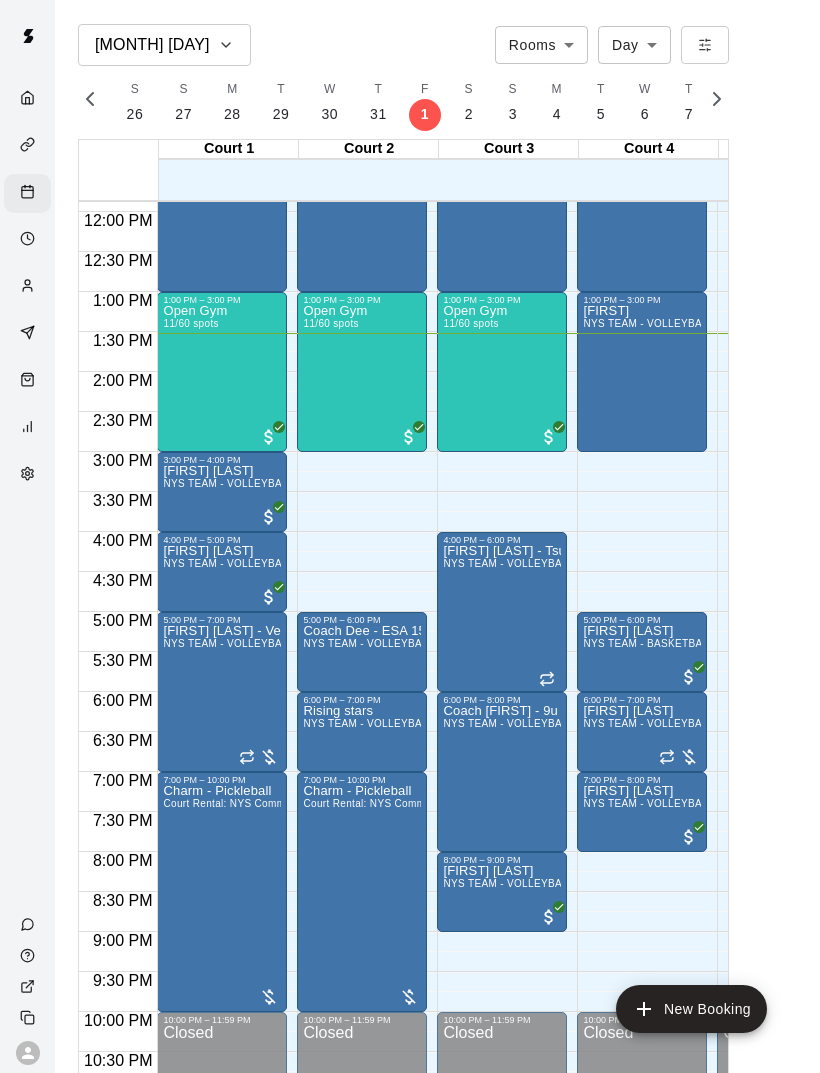 scroll, scrollTop: 0, scrollLeft: 8572, axis: horizontal 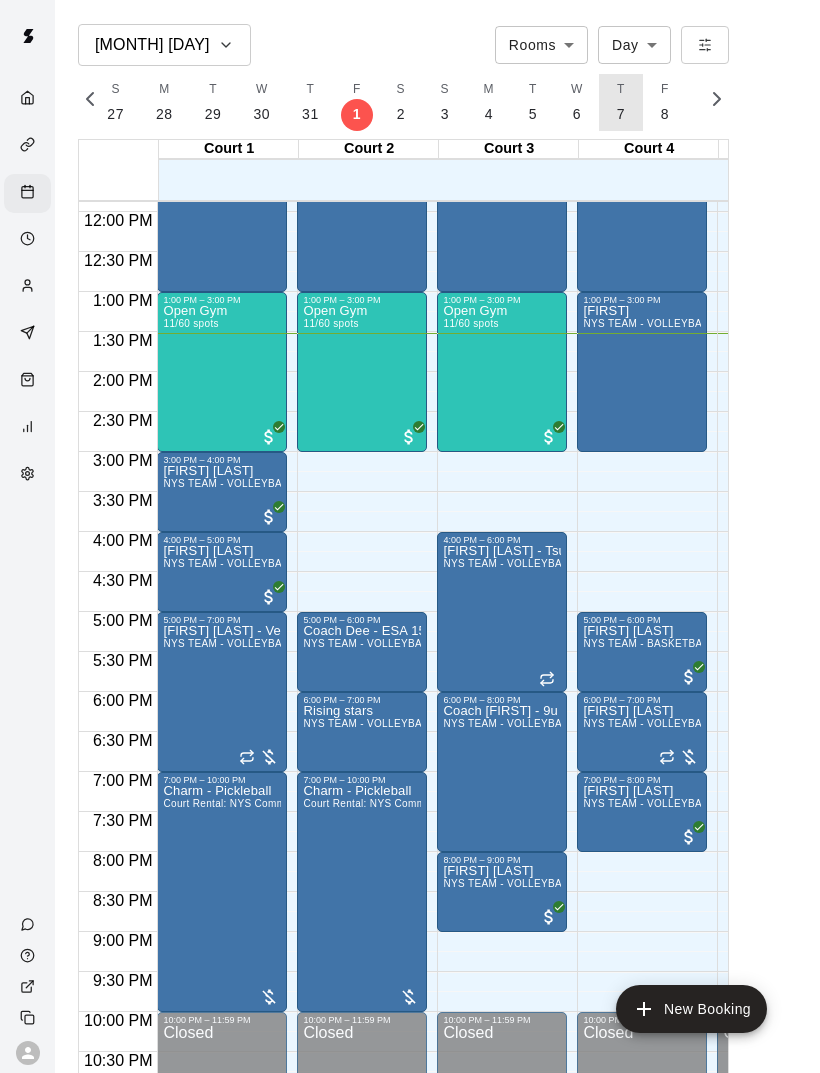 click on "7" at bounding box center (621, 114) 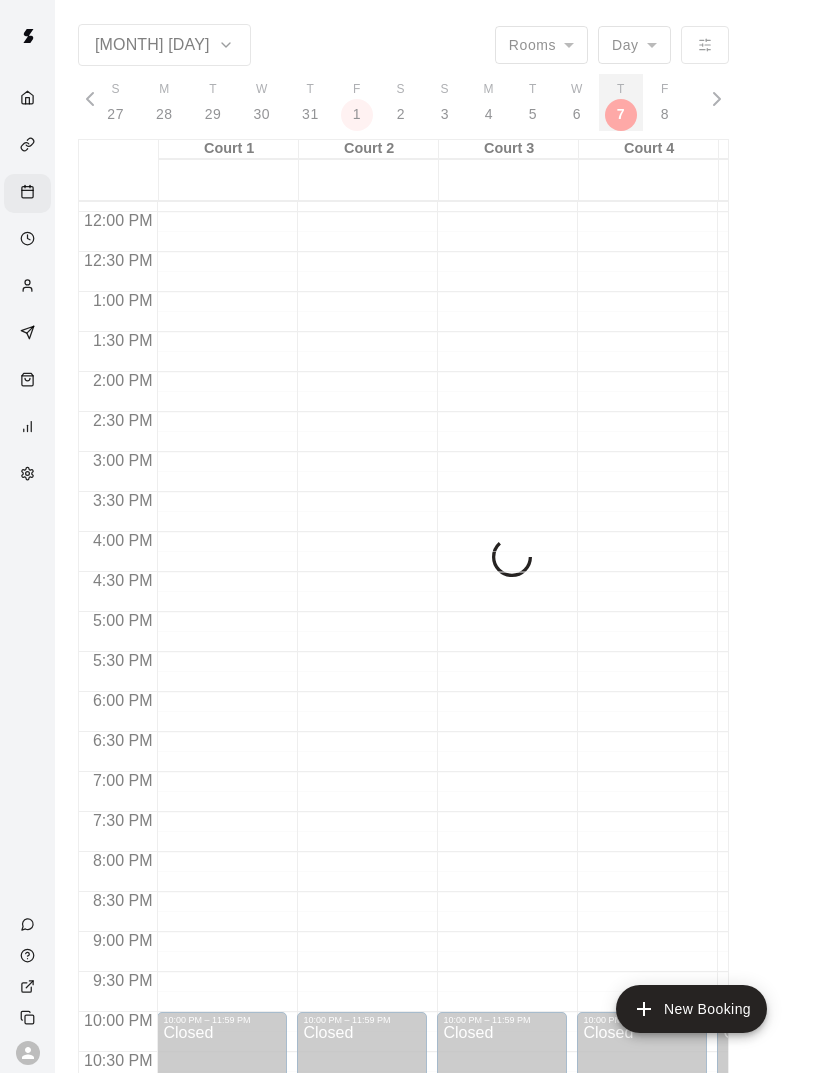 scroll, scrollTop: 0, scrollLeft: 8635, axis: horizontal 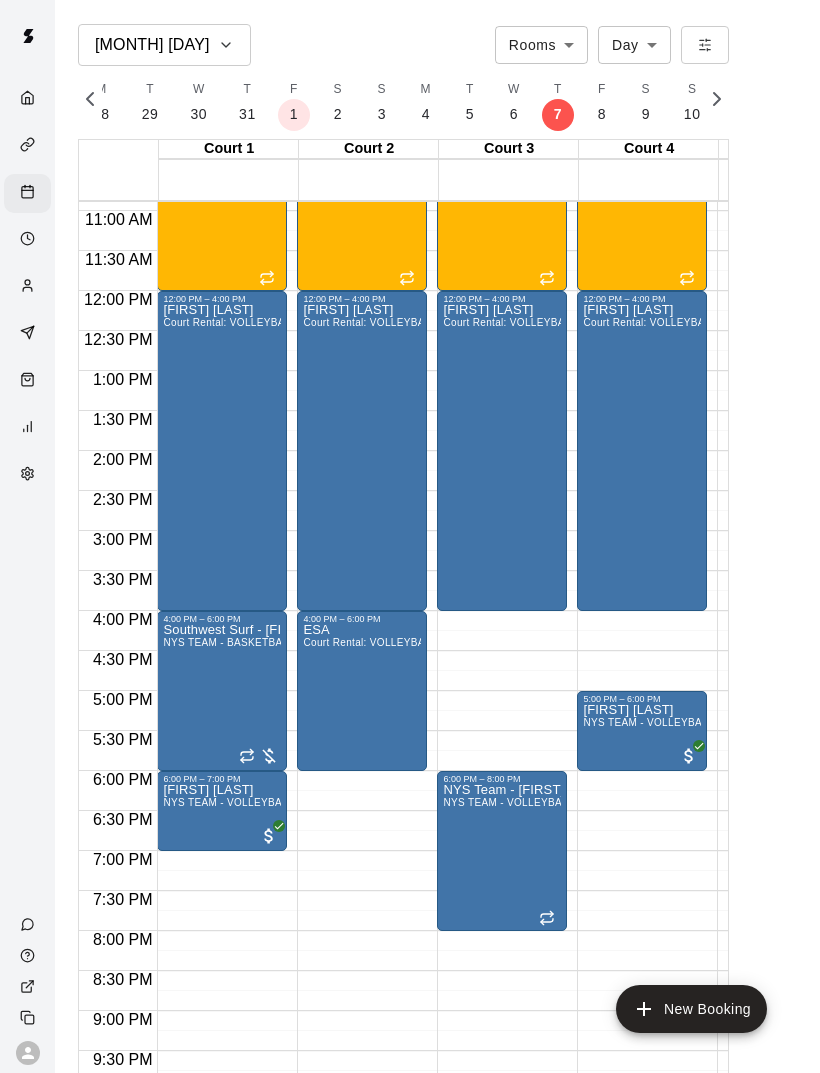 click on "New Booking" at bounding box center [691, 1009] 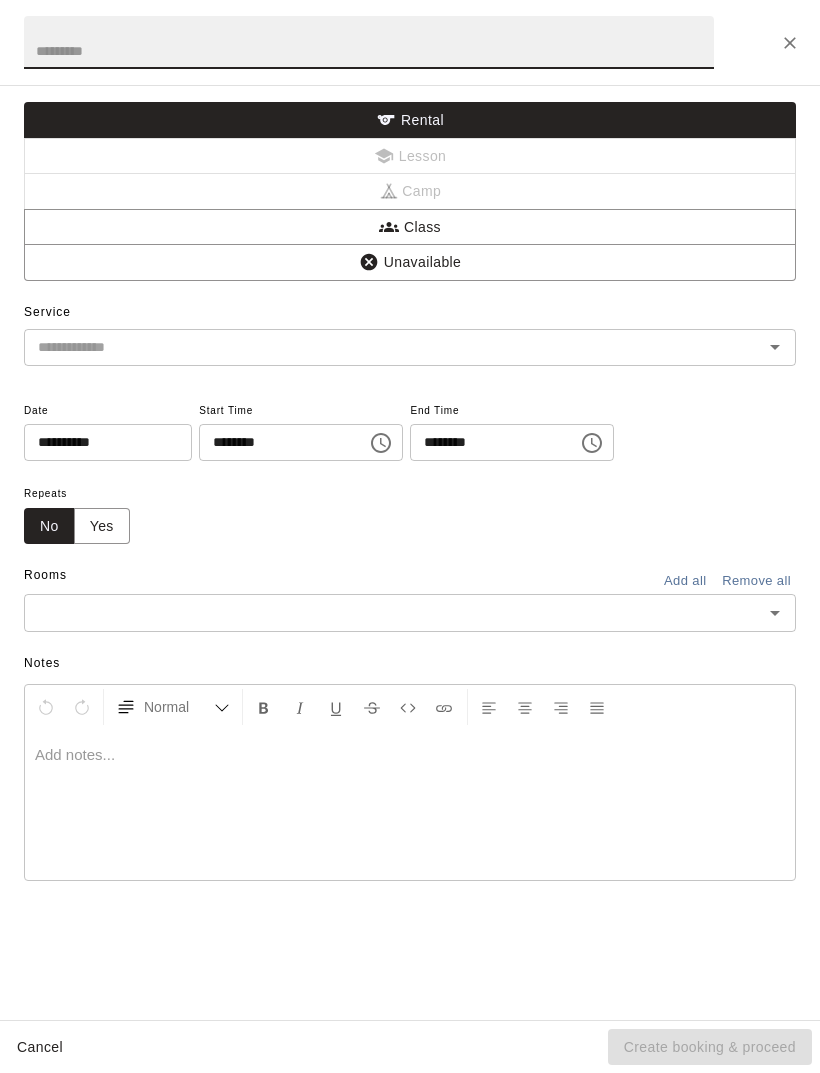 click at bounding box center [369, 42] 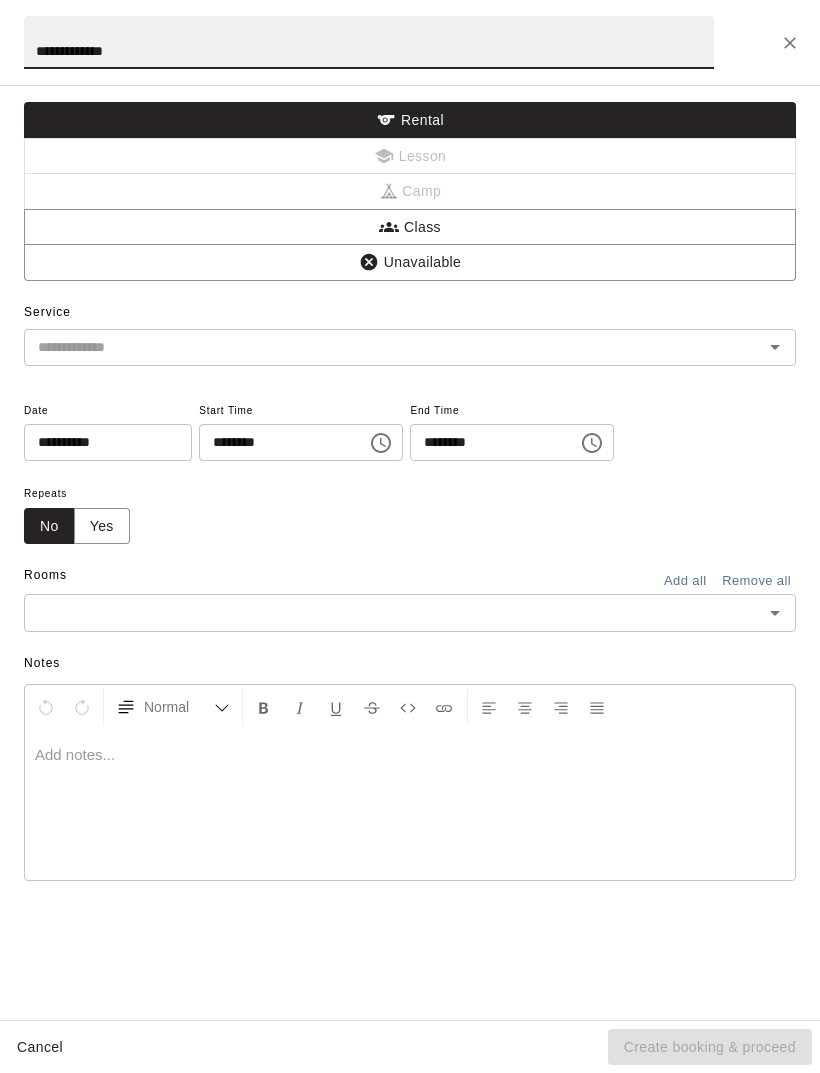 type on "**********" 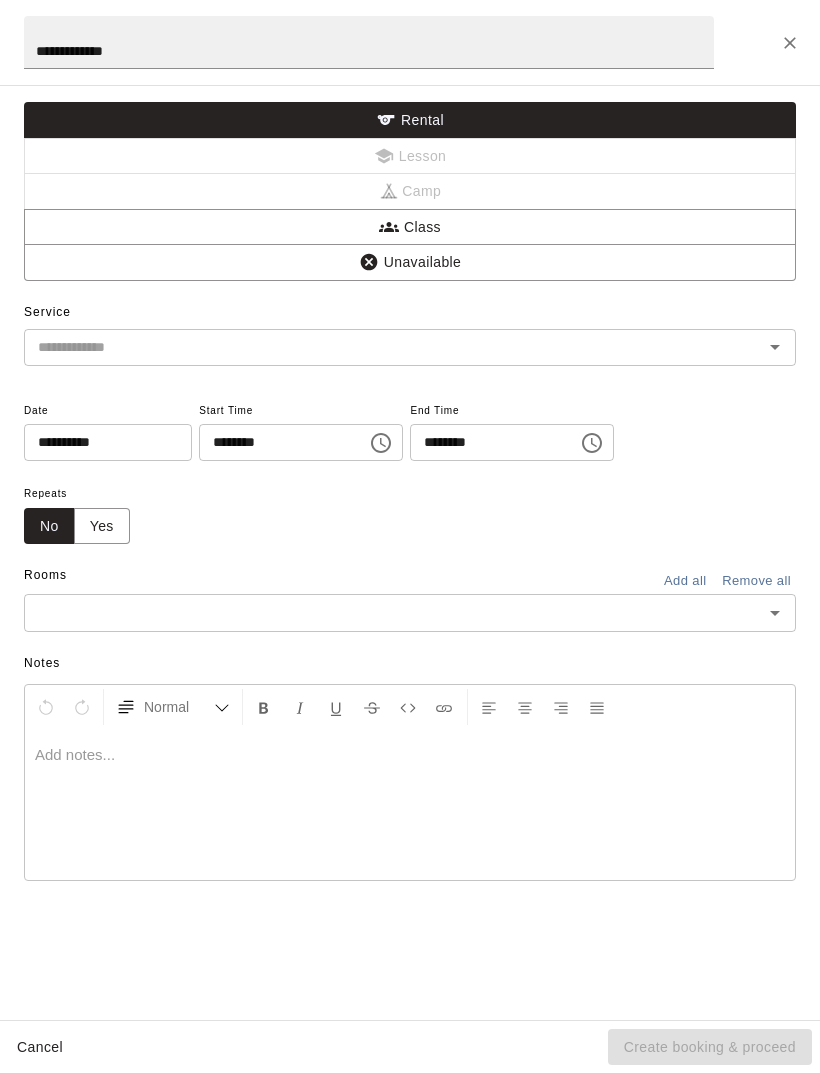 click on "​" at bounding box center (410, 347) 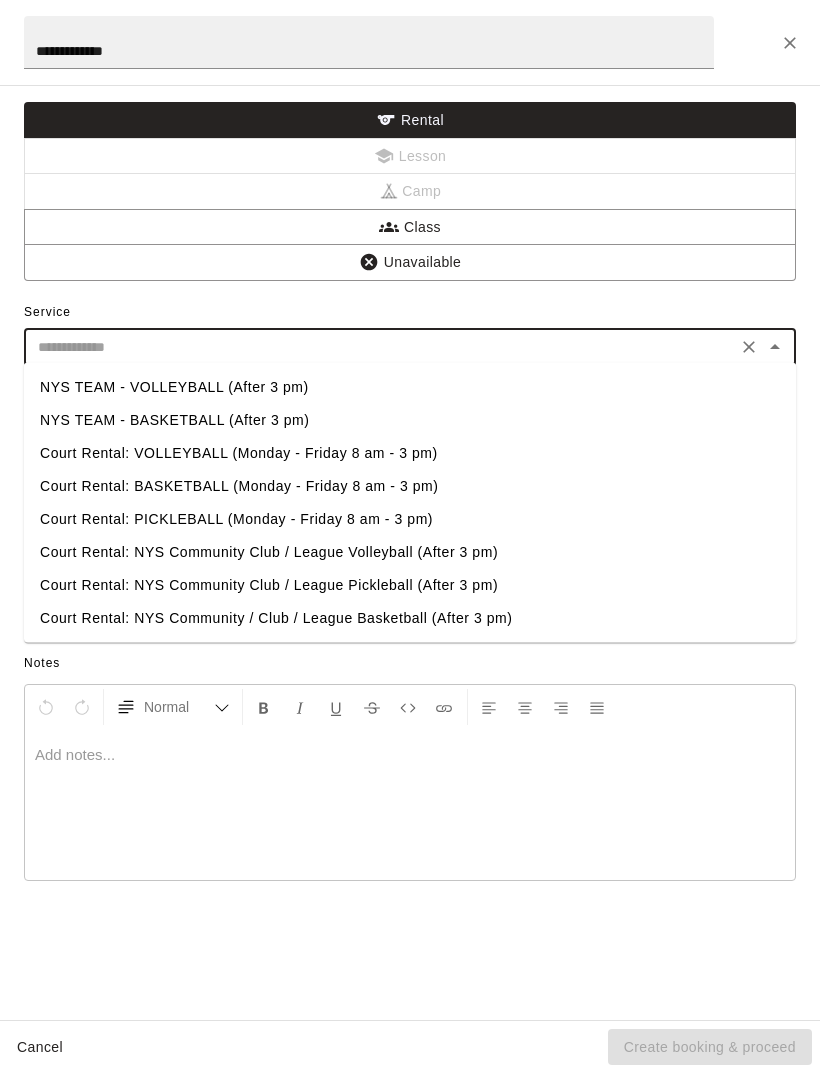 click at bounding box center [380, 347] 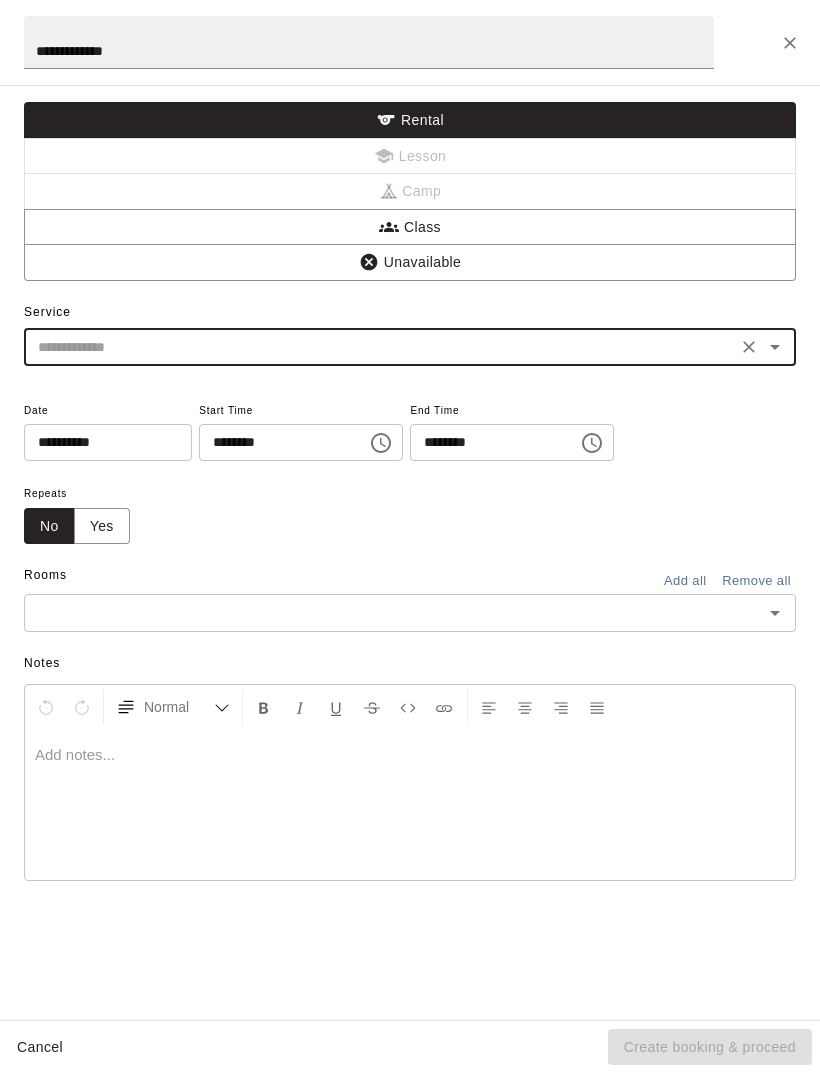 click at bounding box center (380, 347) 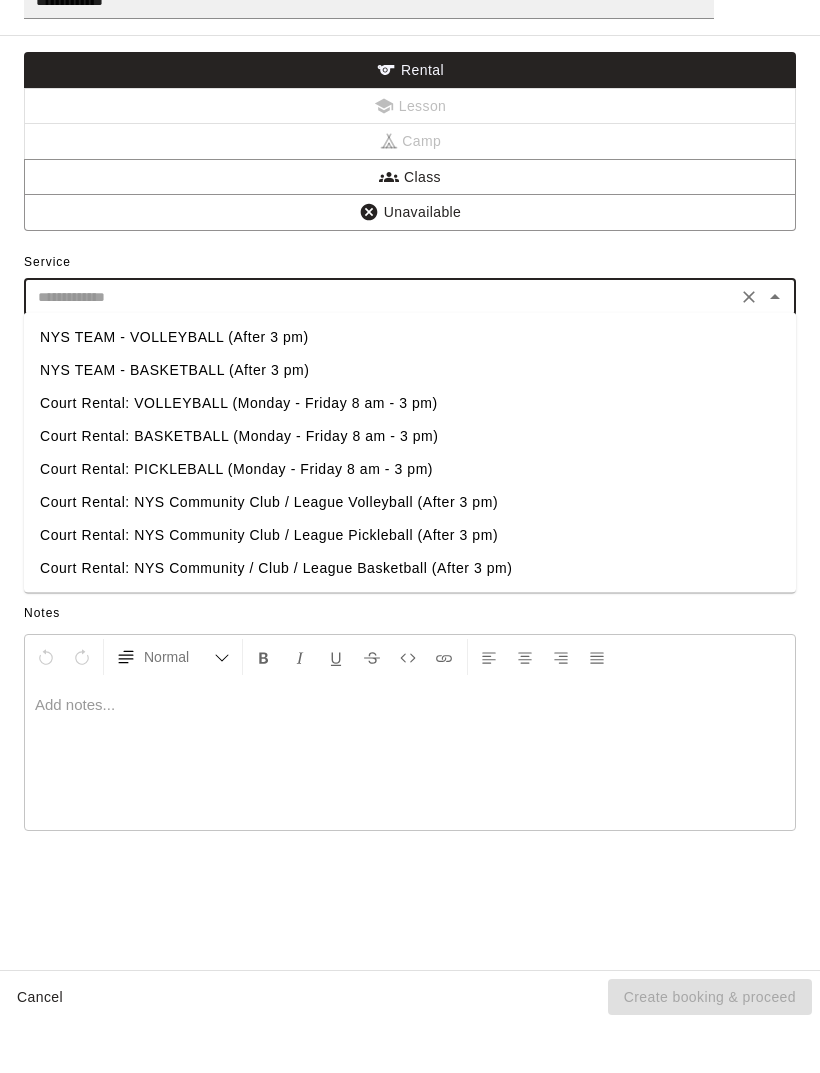 click on "Court Rental: NYS Community Club / League Pickleball (After 3 pm)" at bounding box center [410, 585] 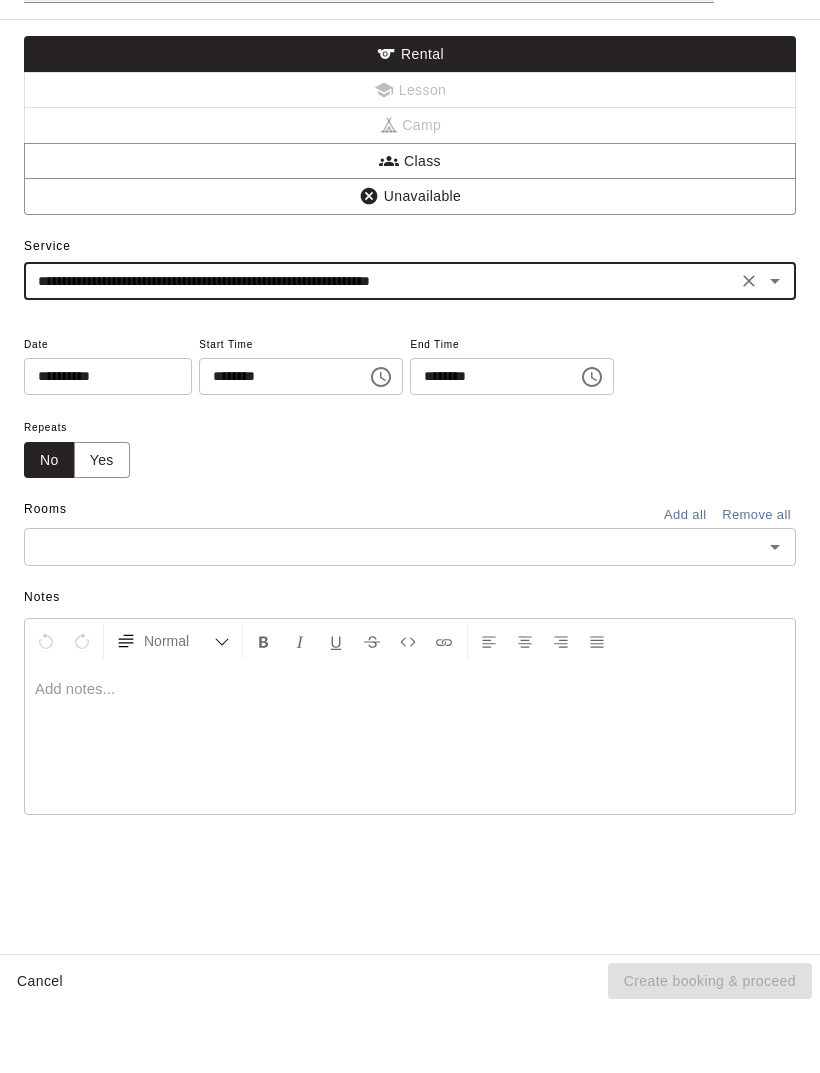 click at bounding box center [393, 612] 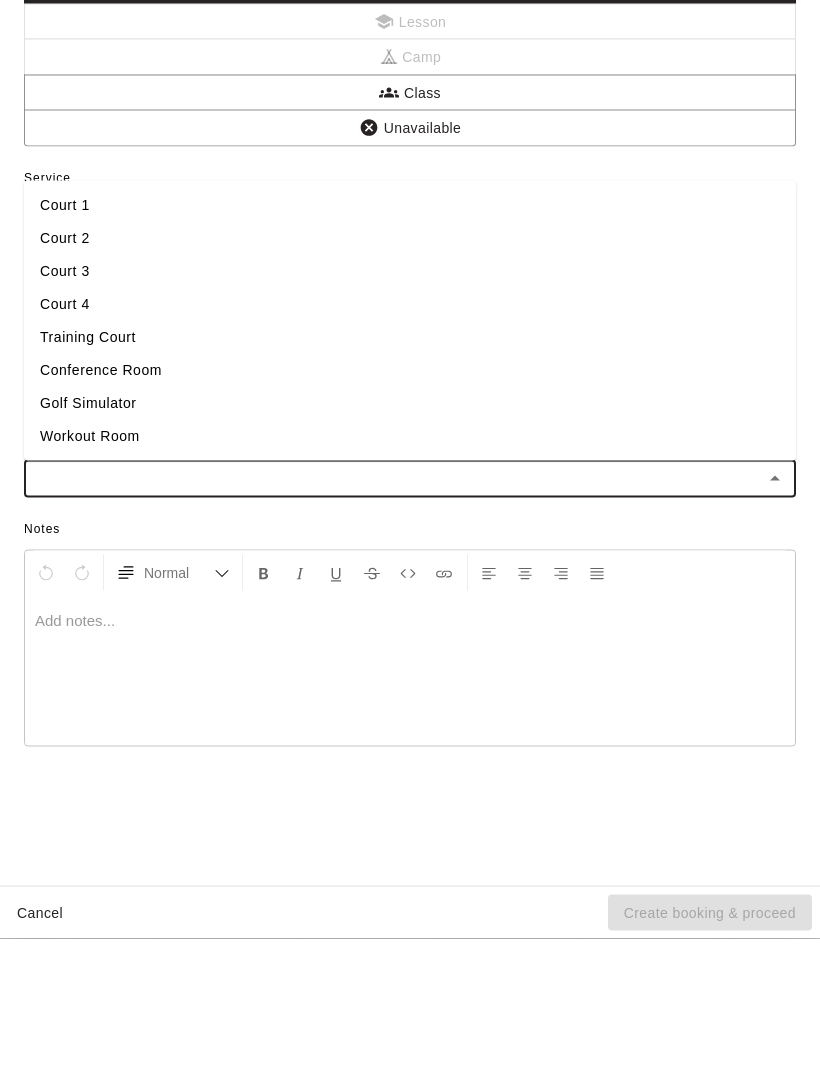 click on "Court 3" at bounding box center (410, 405) 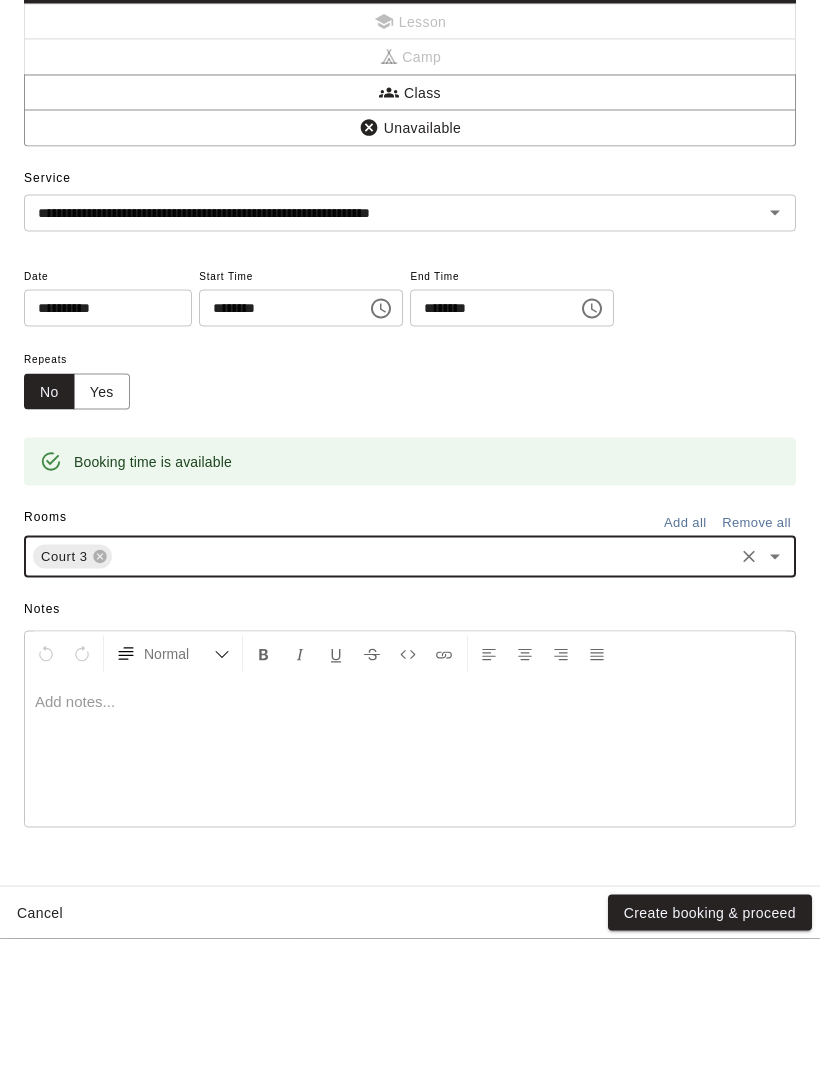click 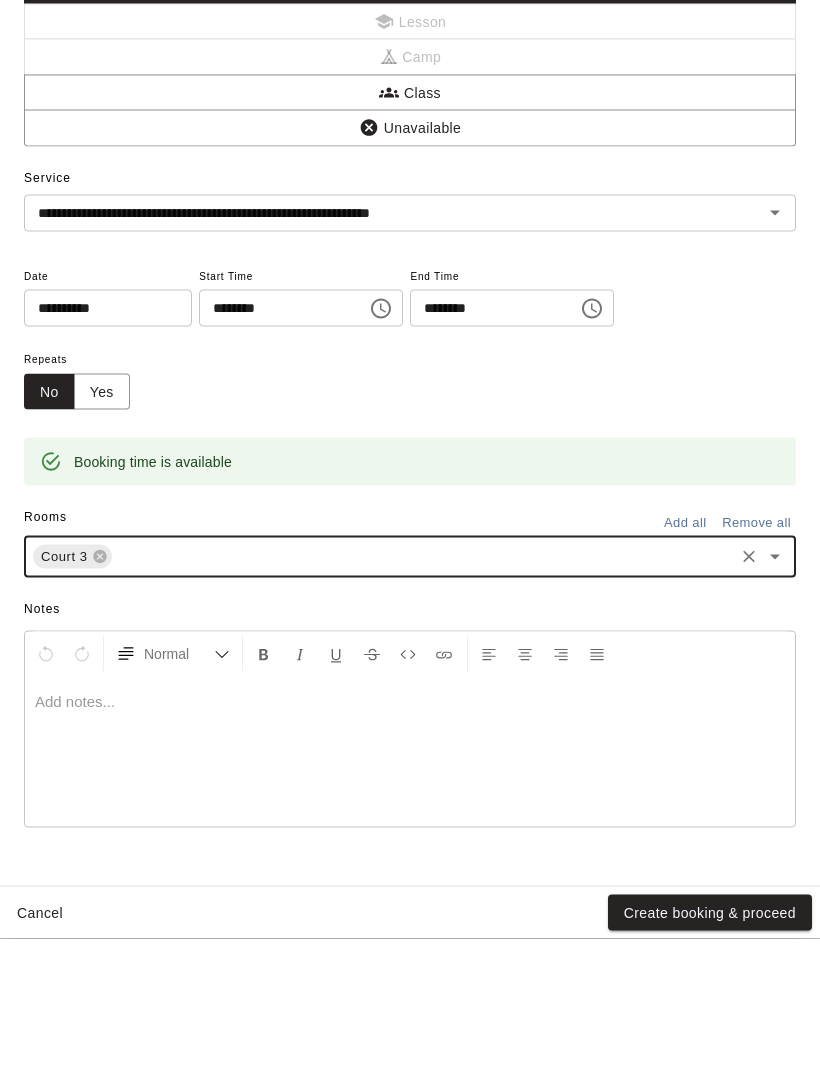 scroll, scrollTop: 96, scrollLeft: 0, axis: vertical 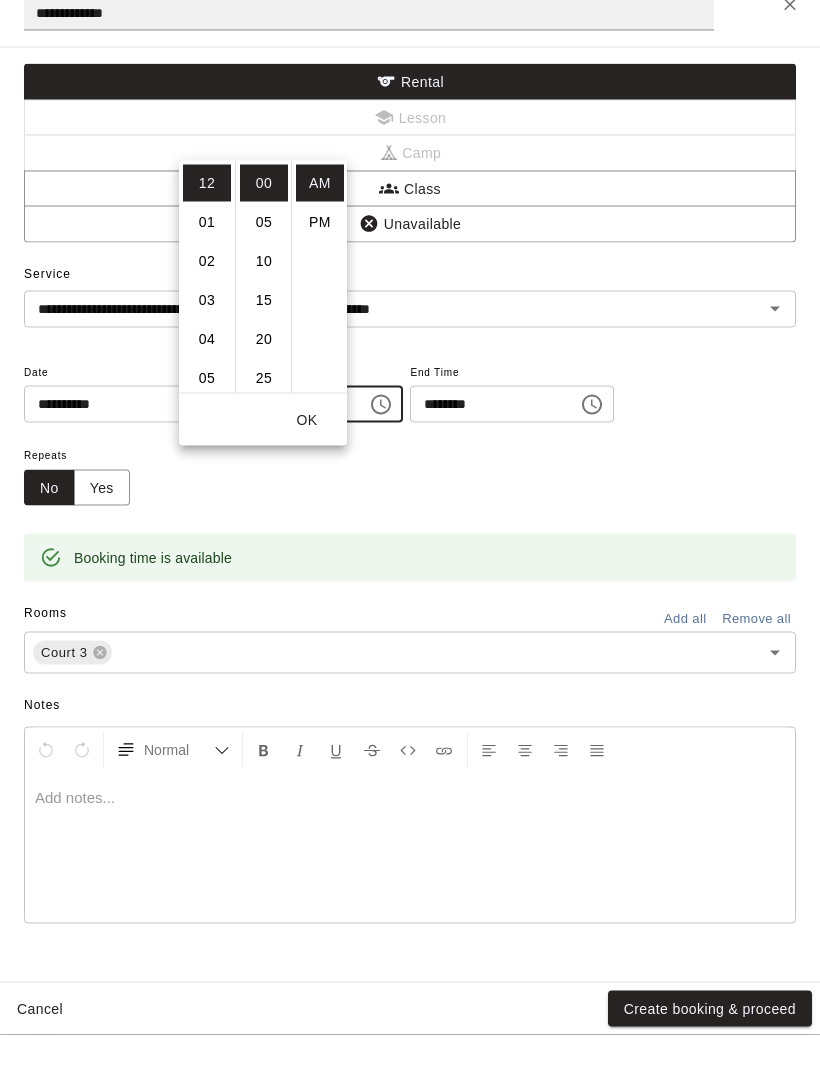click on "05" at bounding box center (207, 416) 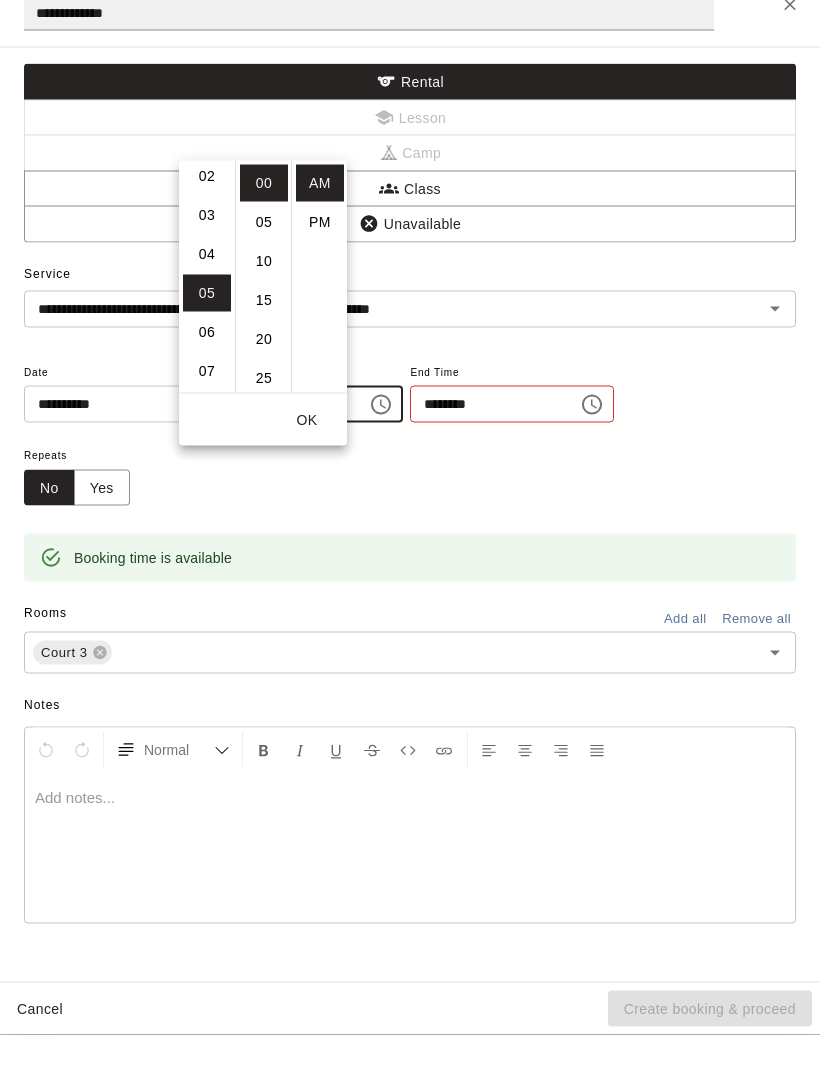 scroll, scrollTop: 195, scrollLeft: 0, axis: vertical 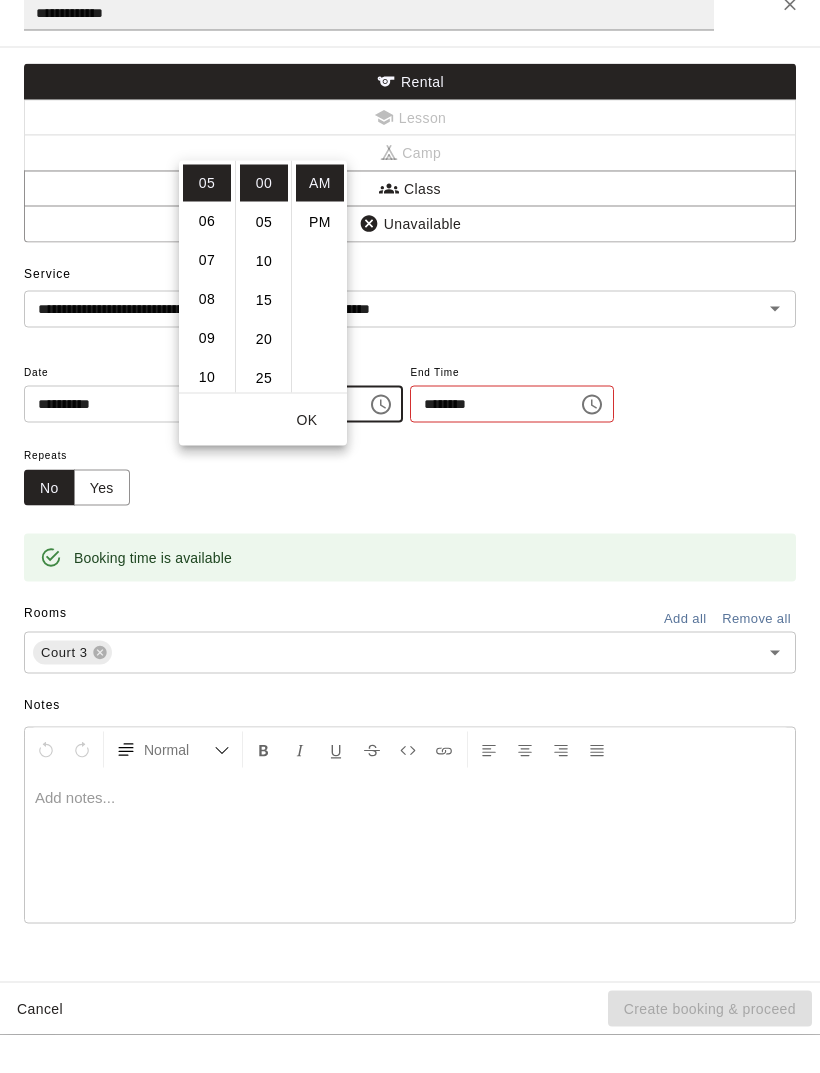 click on "PM" at bounding box center [320, 260] 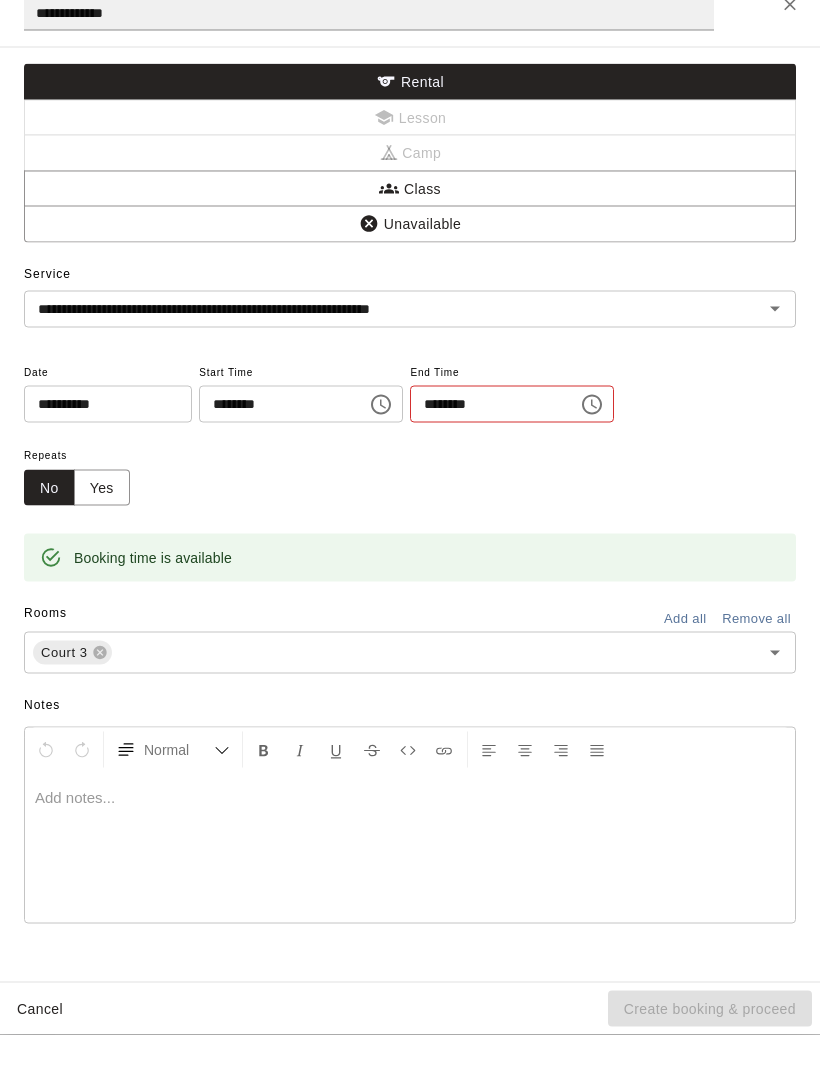 type on "********" 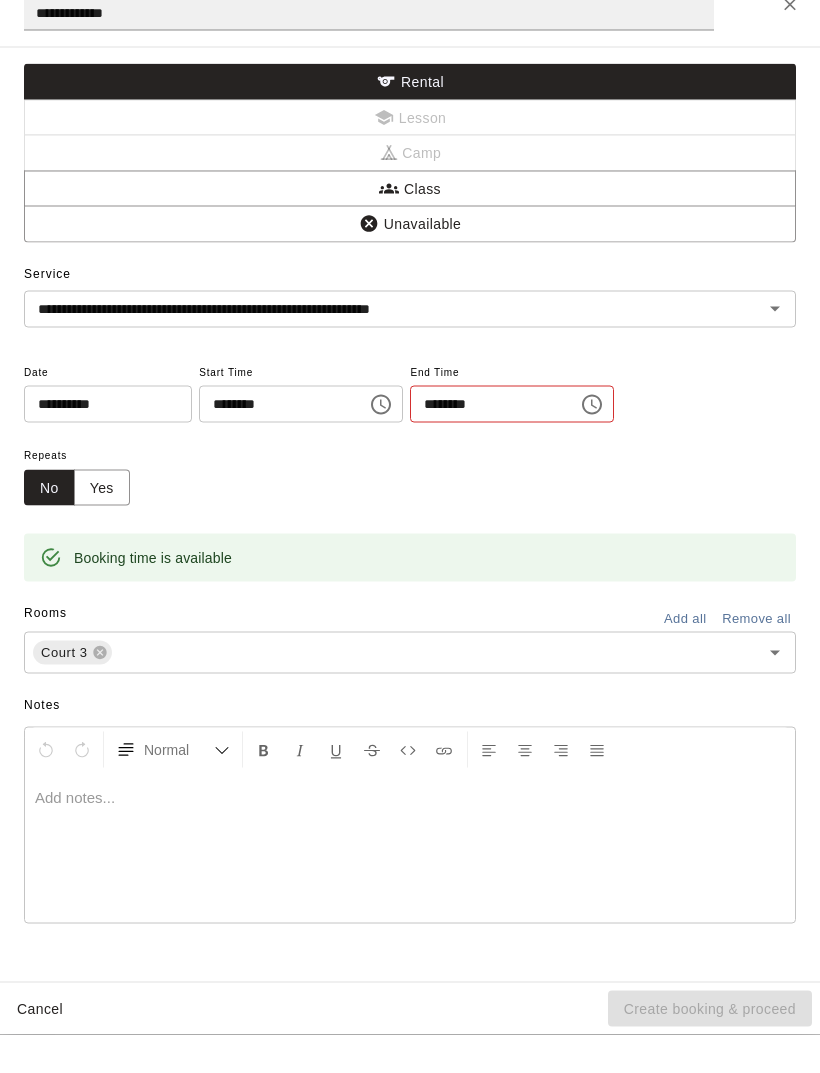 scroll, scrollTop: 0, scrollLeft: 0, axis: both 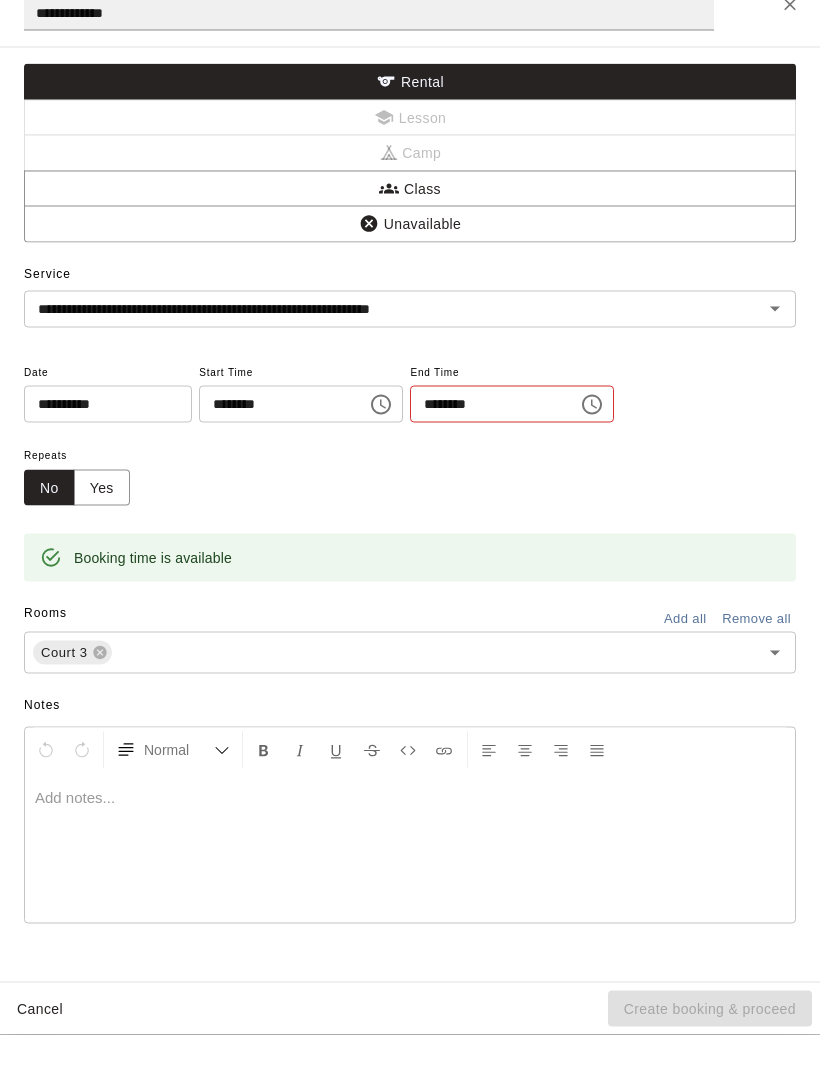 click at bounding box center [592, 443] 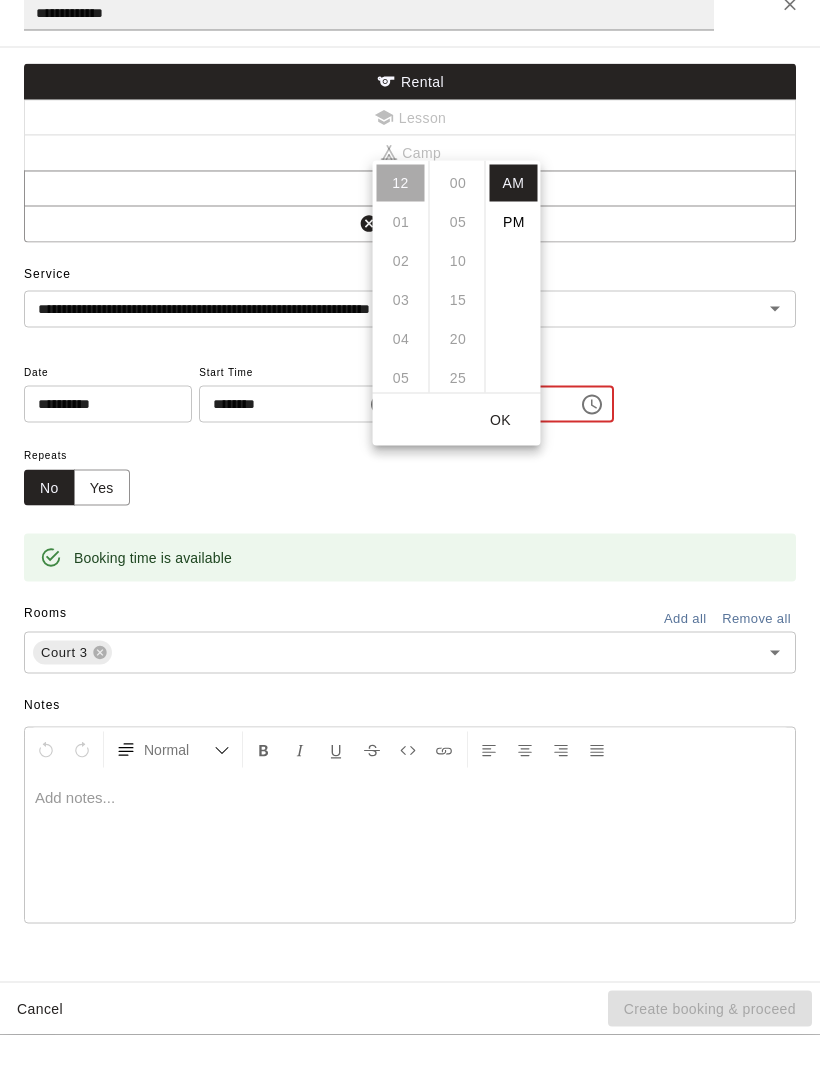 scroll, scrollTop: 234, scrollLeft: 0, axis: vertical 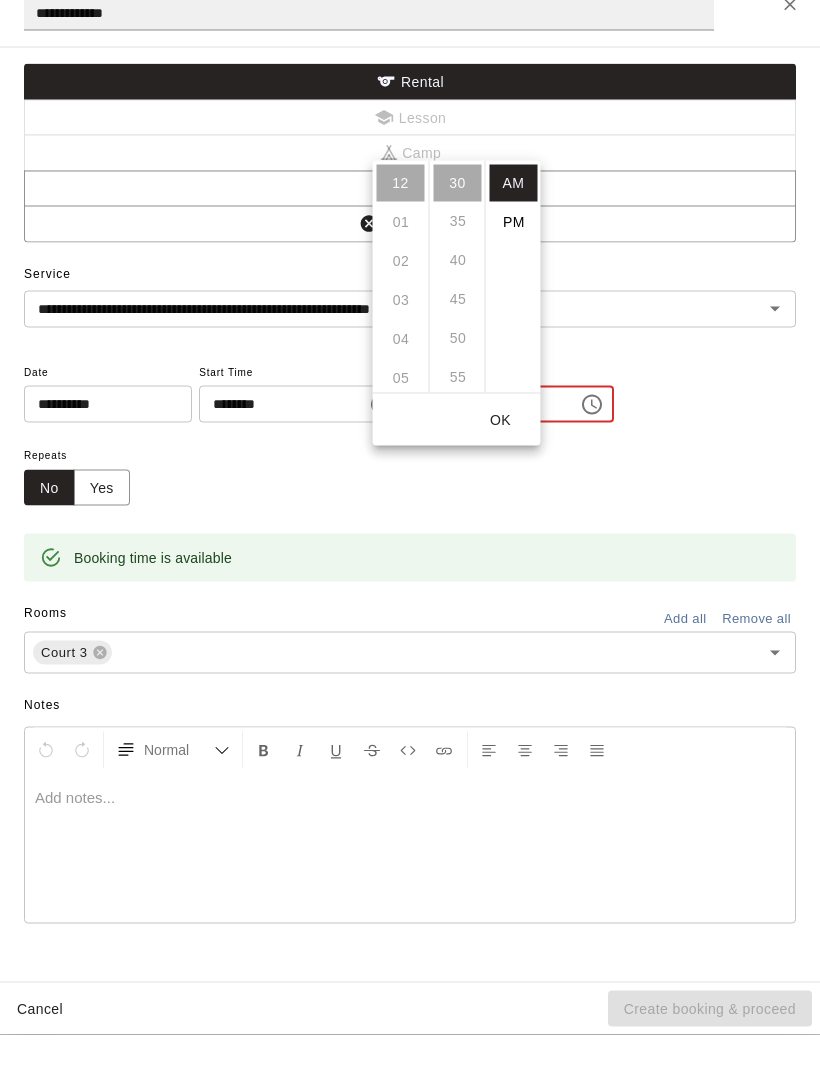 click on "PM" at bounding box center (514, 260) 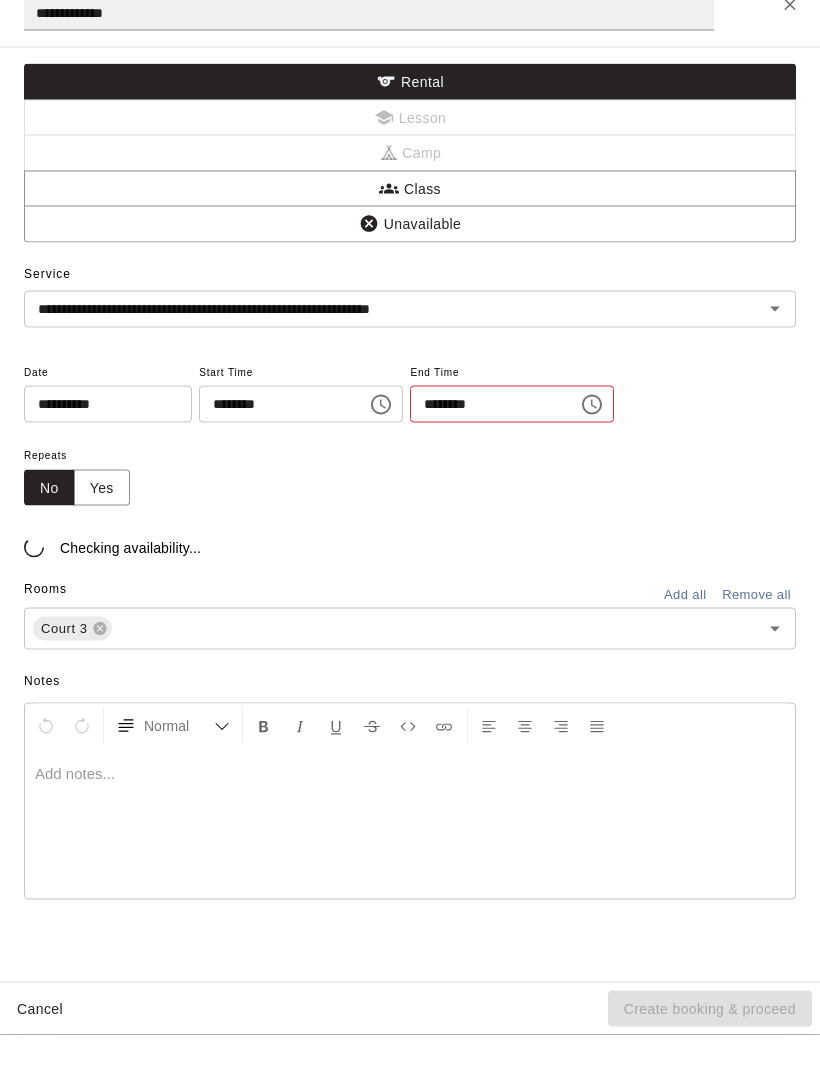 scroll, scrollTop: 26, scrollLeft: 0, axis: vertical 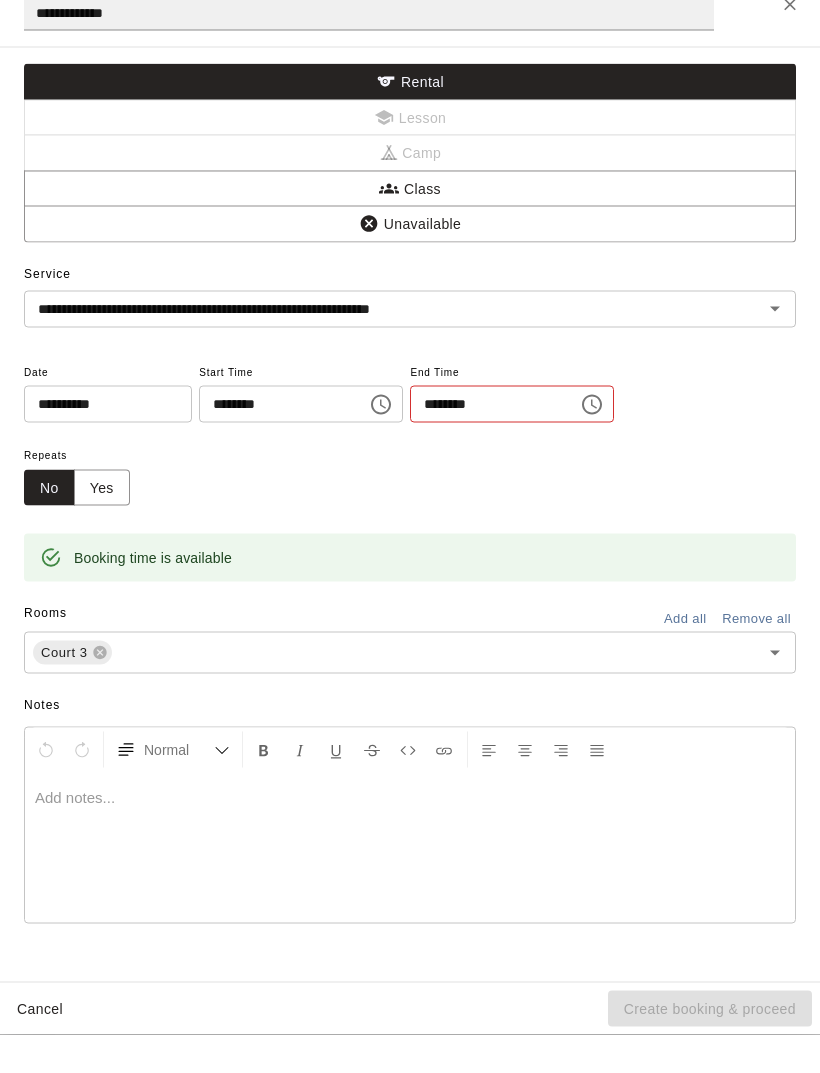 click on "********" at bounding box center [487, 442] 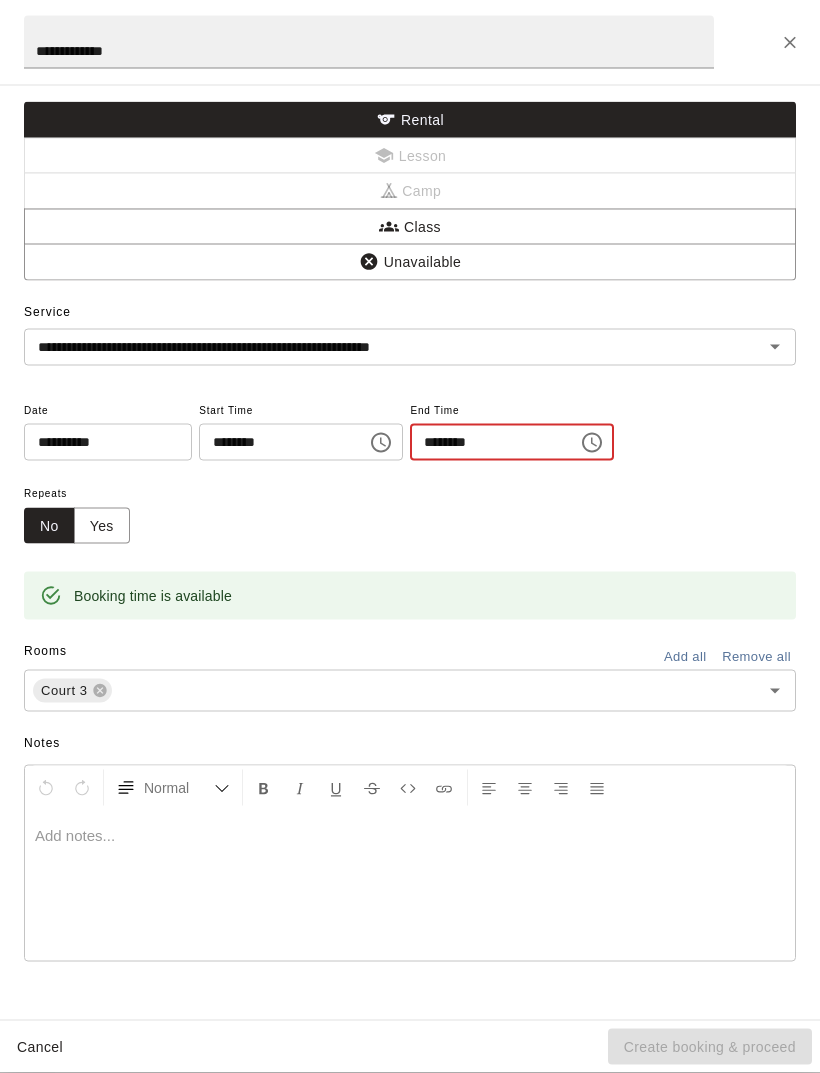 click 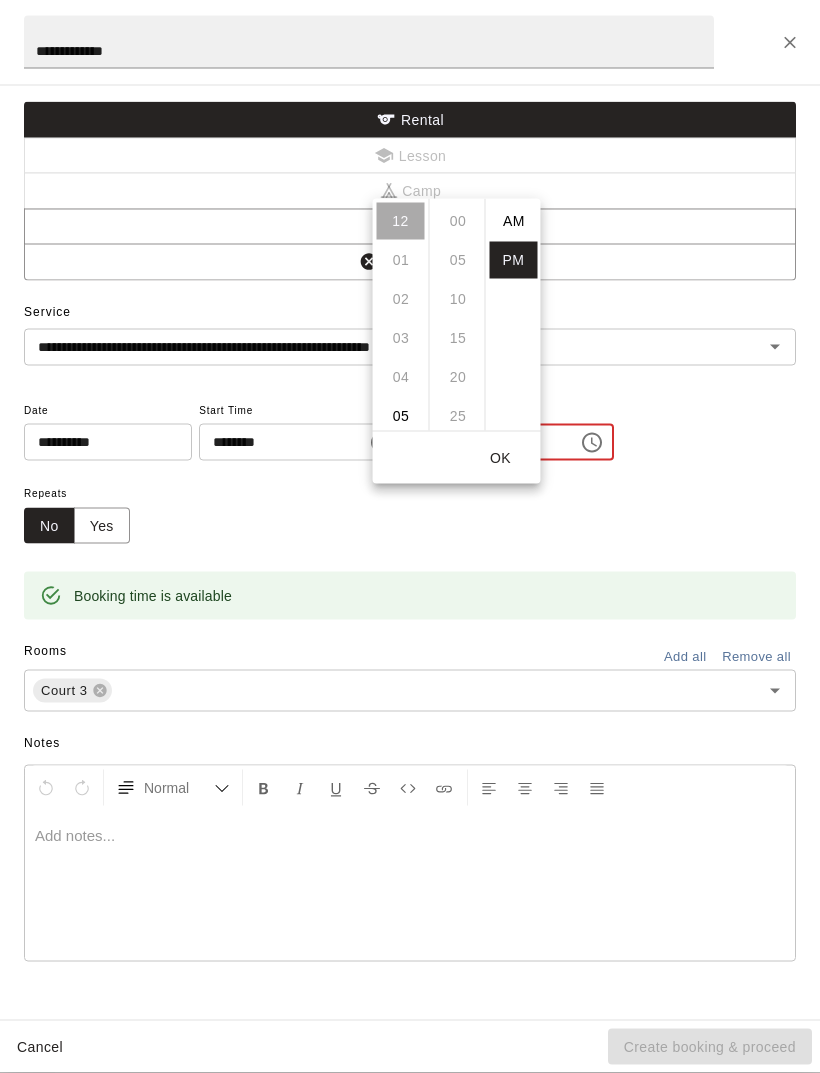 scroll, scrollTop: 234, scrollLeft: 0, axis: vertical 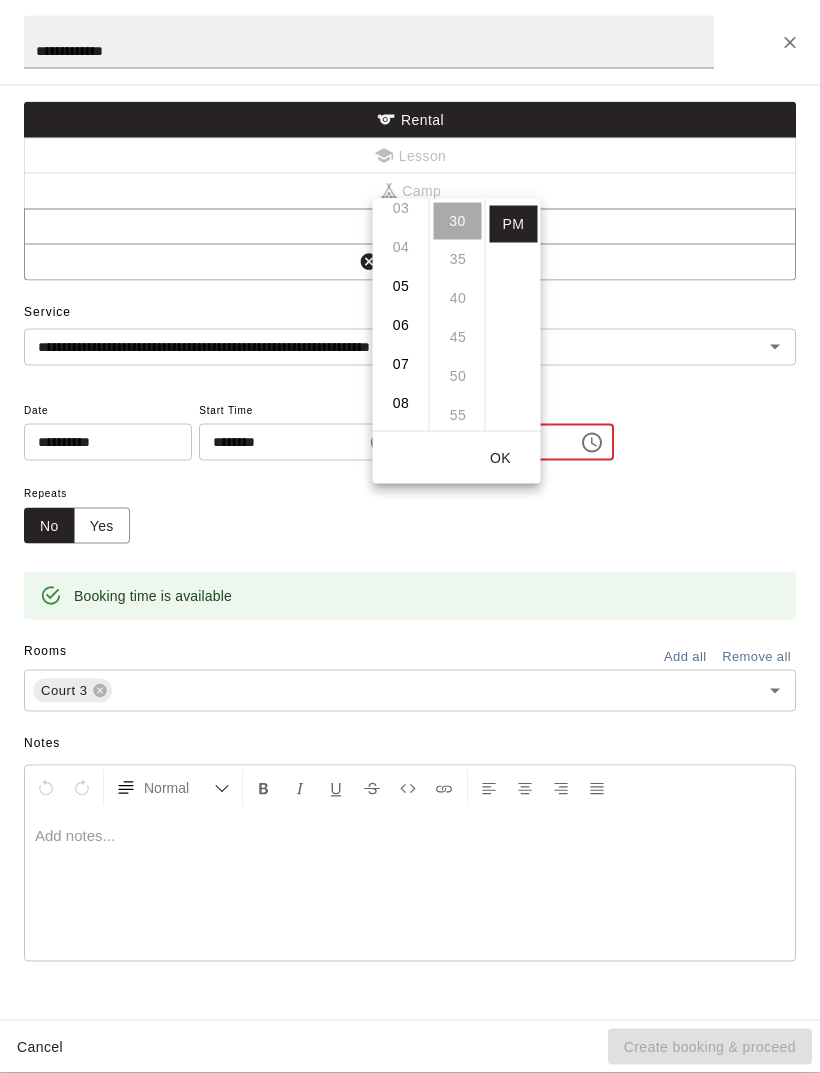 click on "06" at bounding box center (401, 325) 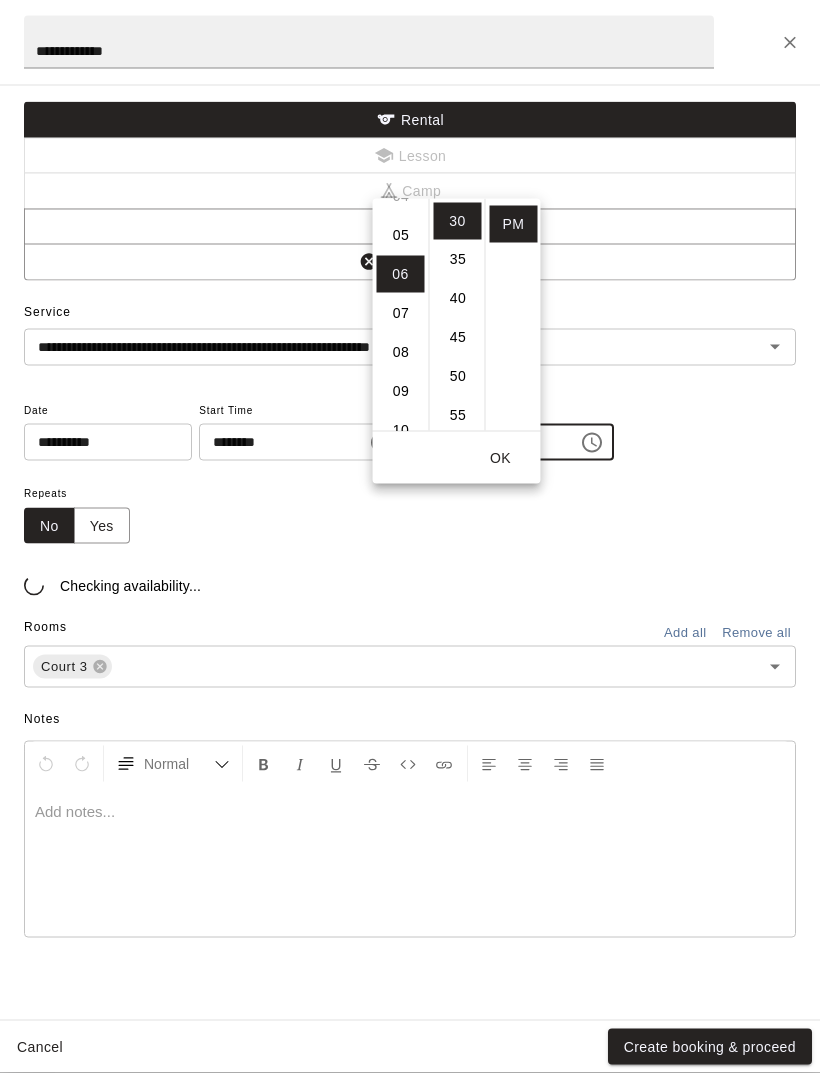 scroll, scrollTop: 234, scrollLeft: 0, axis: vertical 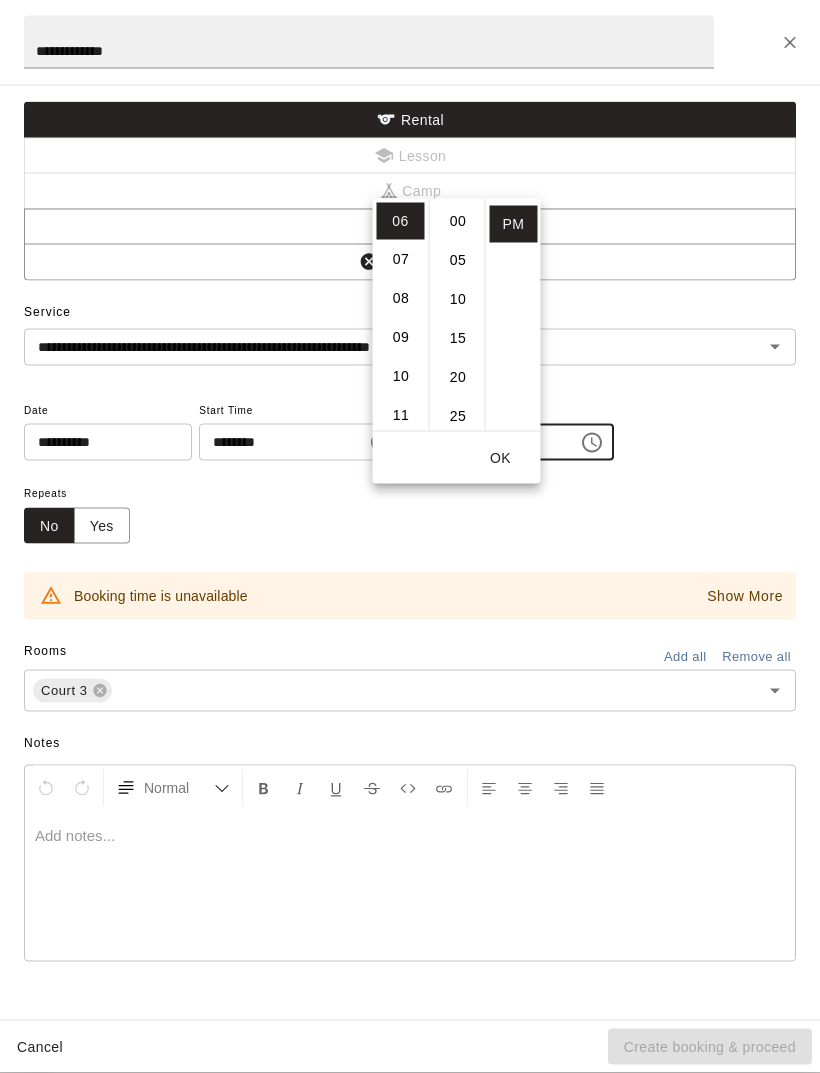 click on "Rental" at bounding box center [410, 120] 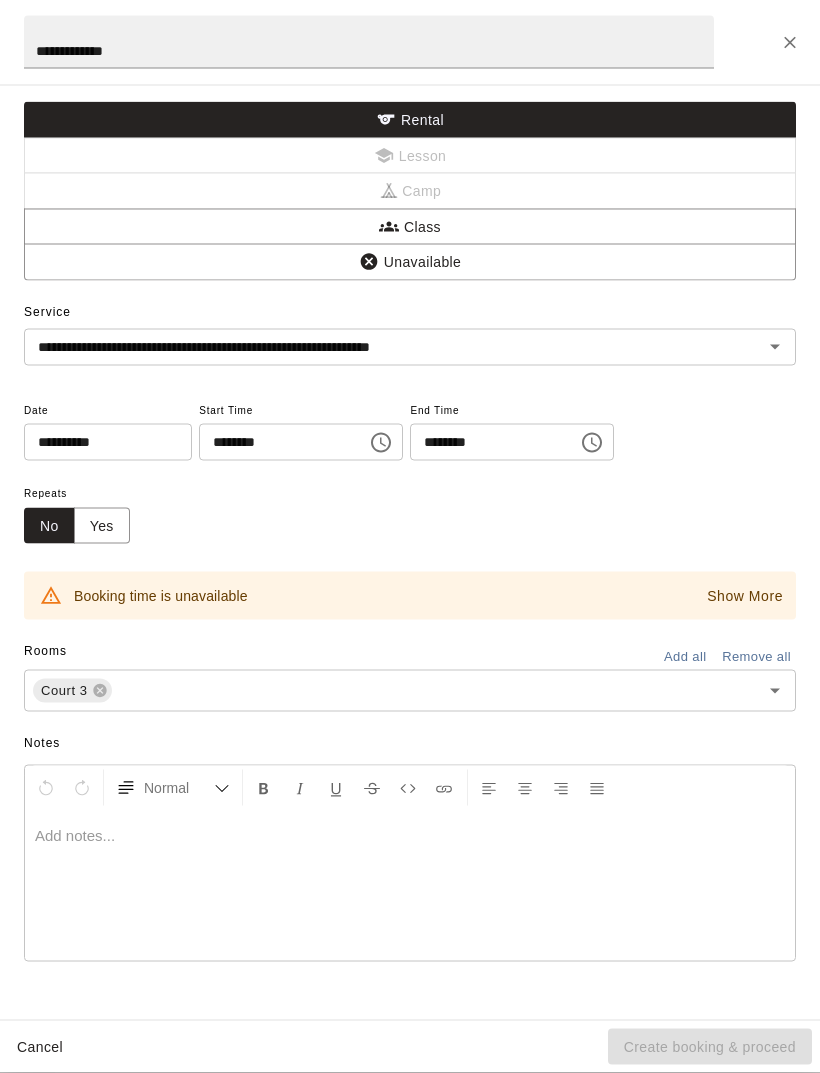 scroll, scrollTop: 104, scrollLeft: 0, axis: vertical 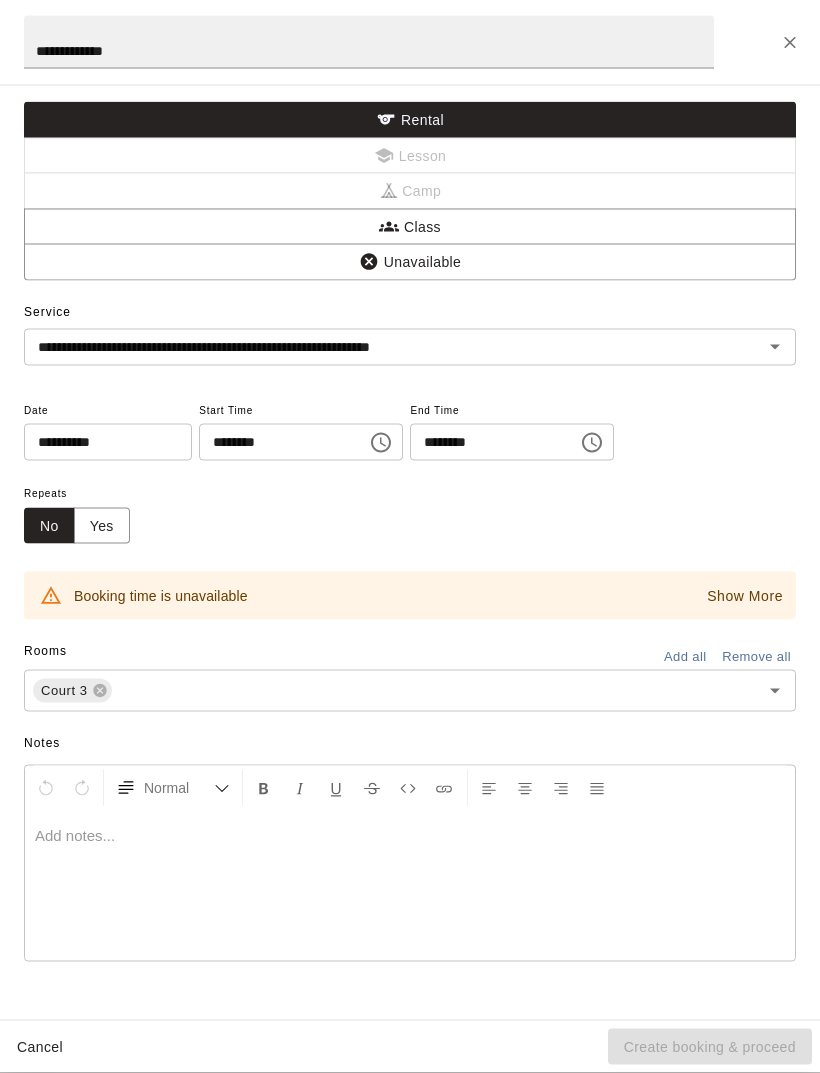 click on "********" at bounding box center [487, 442] 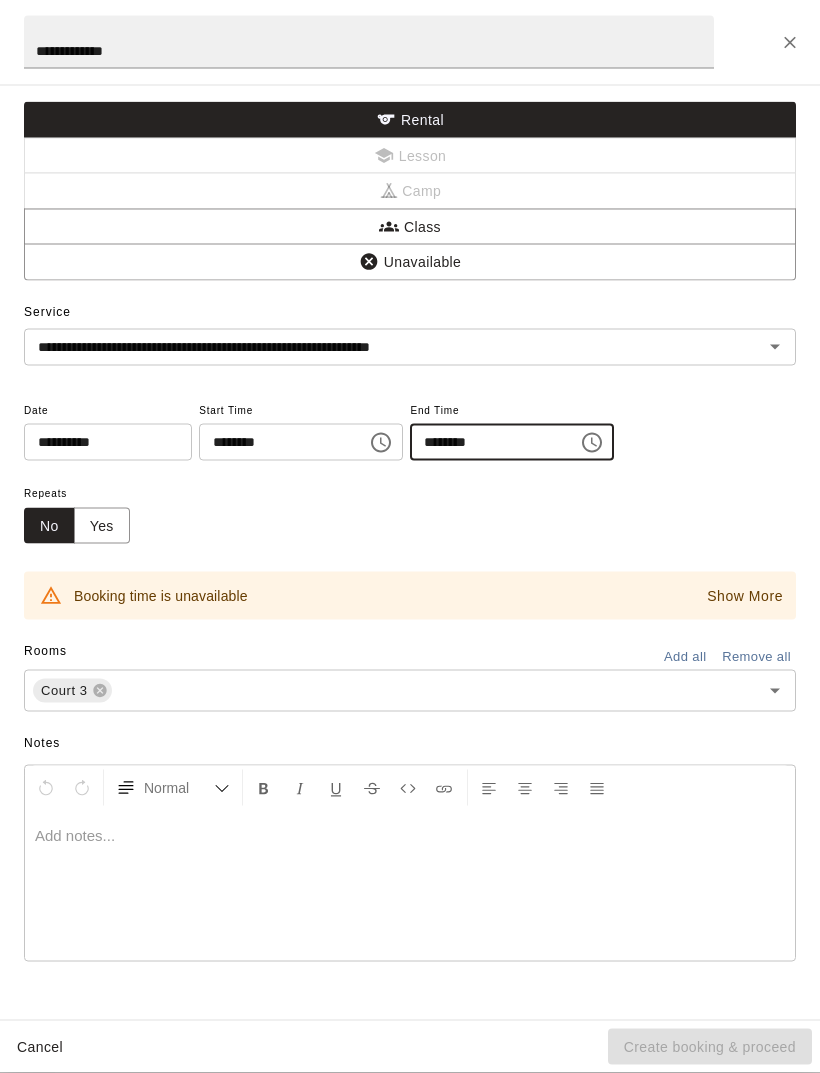 click 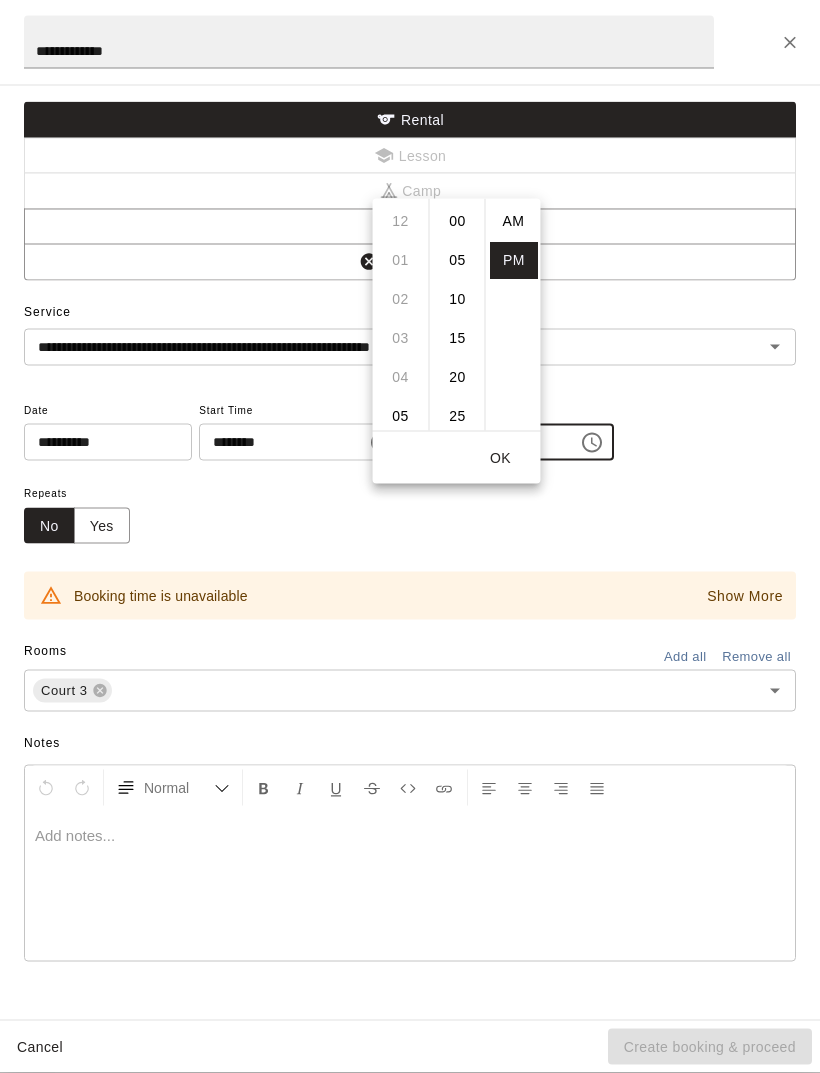 scroll, scrollTop: 234, scrollLeft: 0, axis: vertical 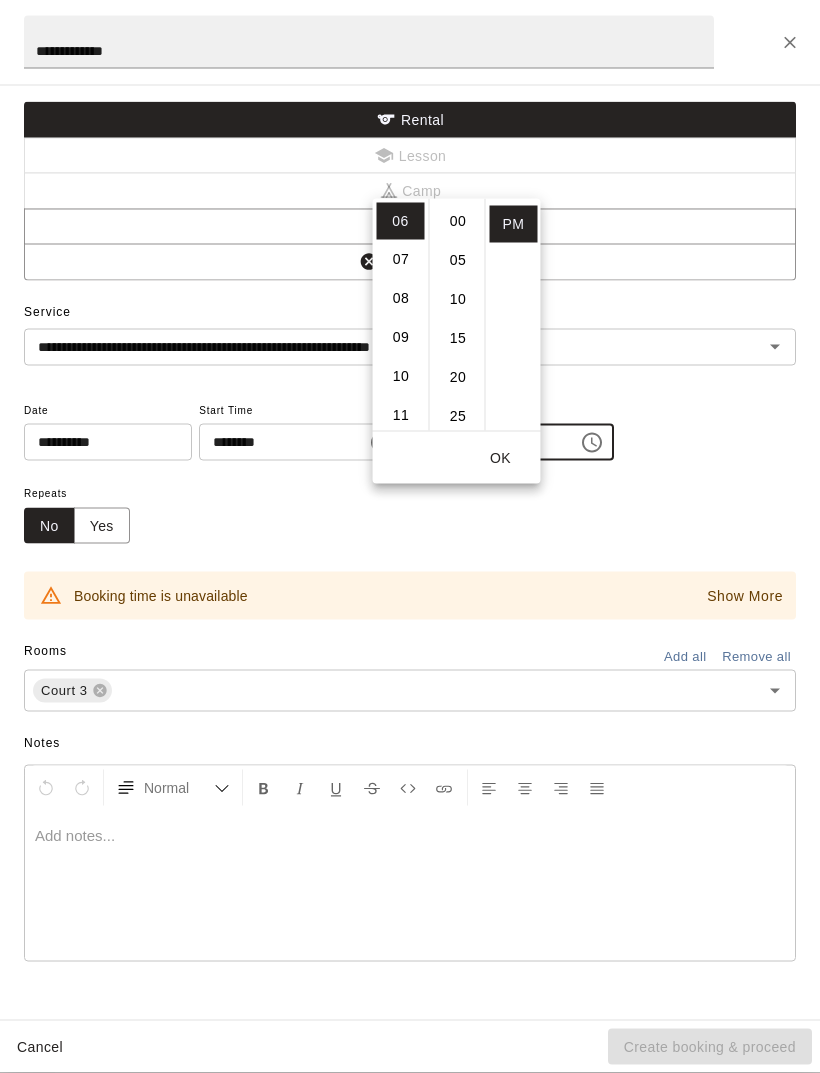 click on "00" at bounding box center (458, 221) 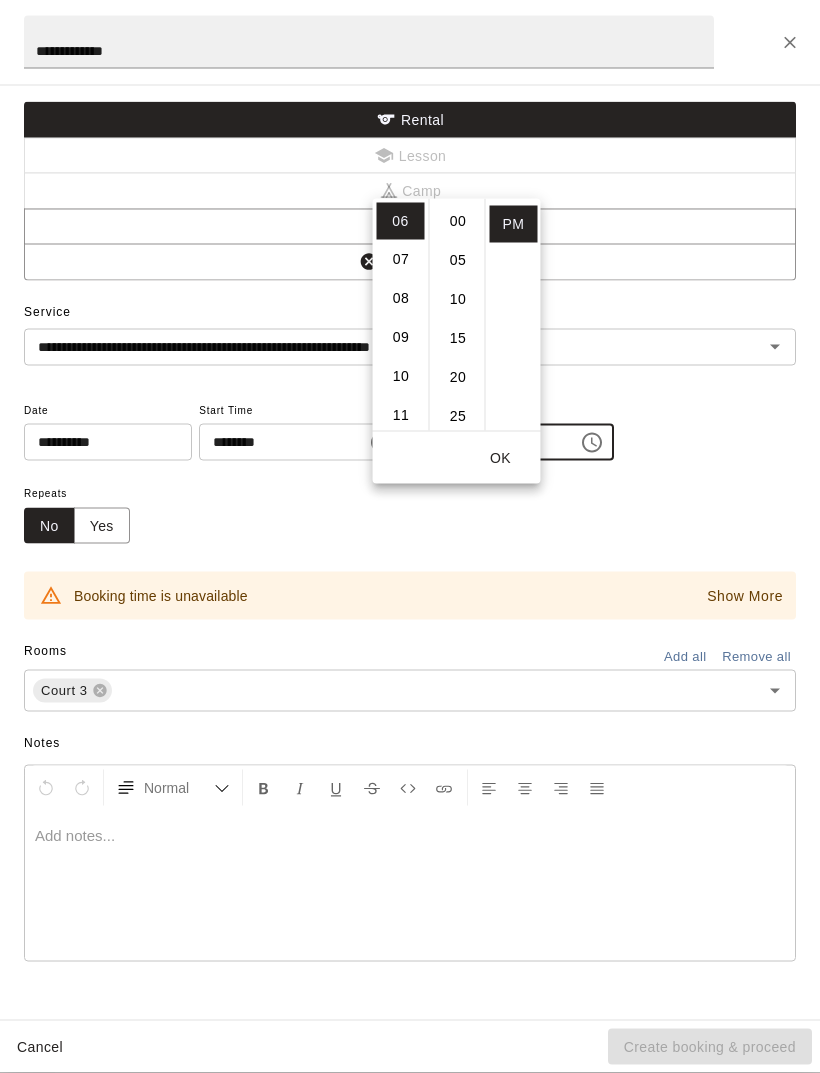 type on "********" 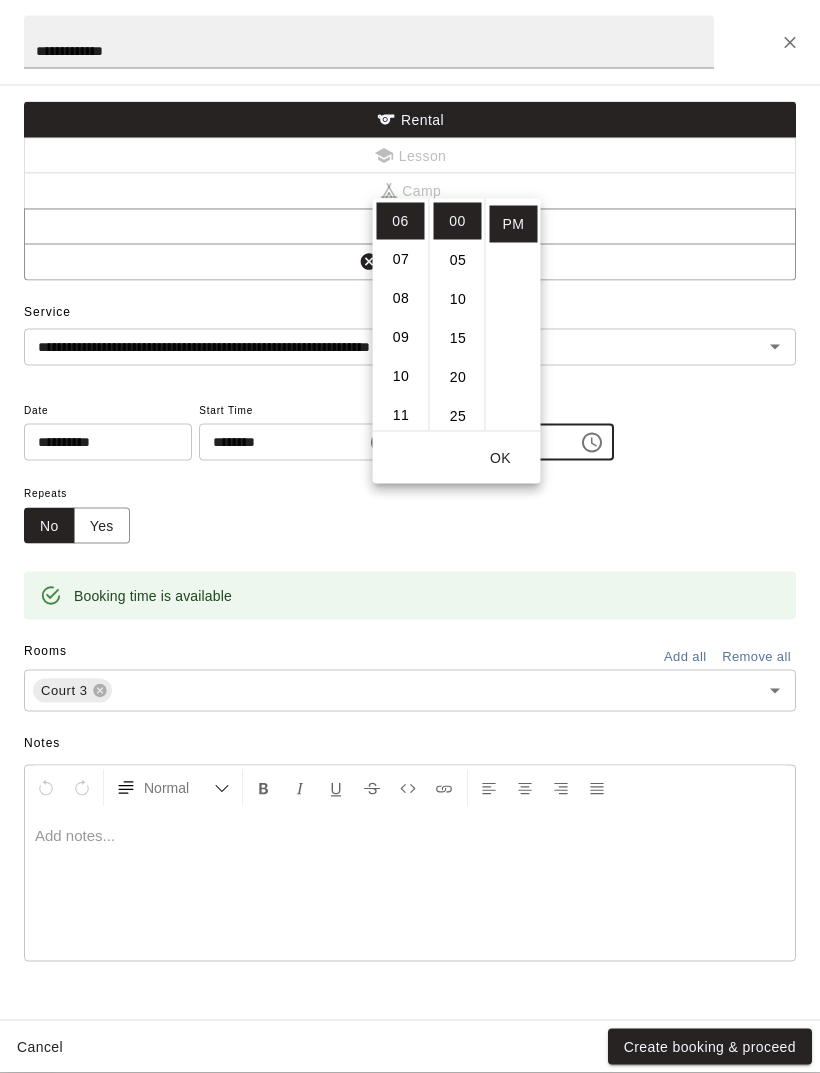 click on "Create booking & proceed" at bounding box center (710, 1047) 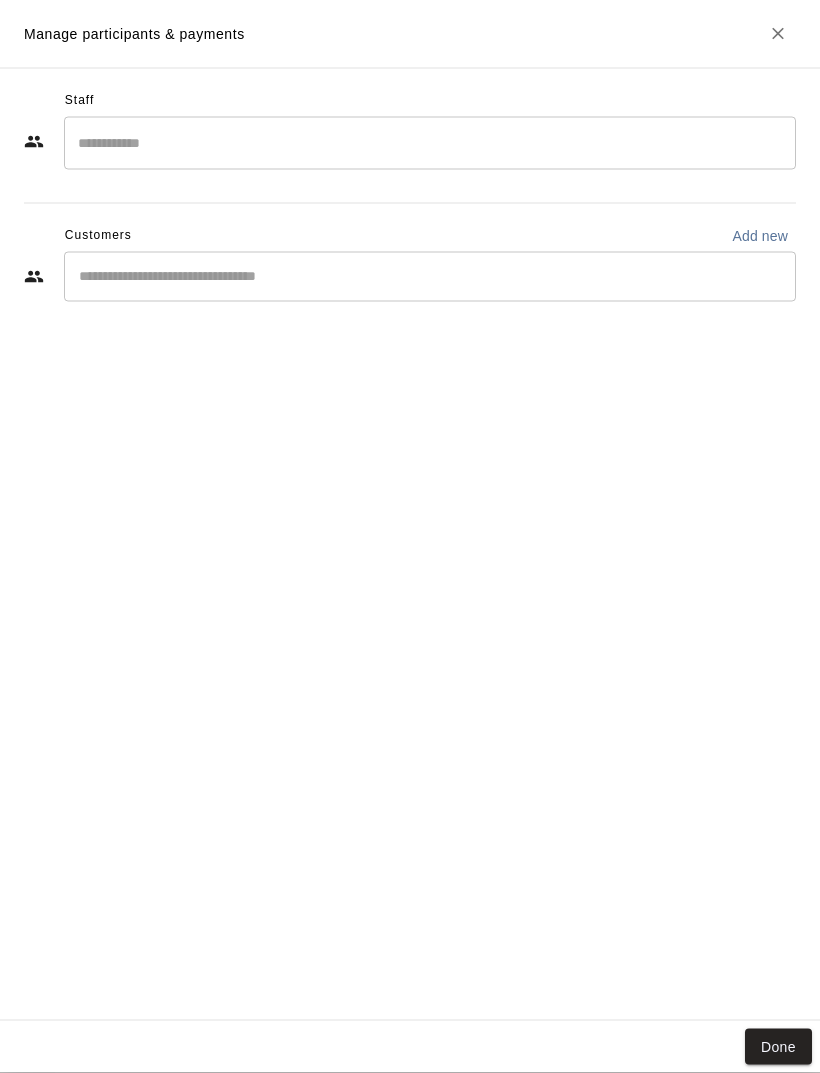 click on "Done" at bounding box center [778, 1047] 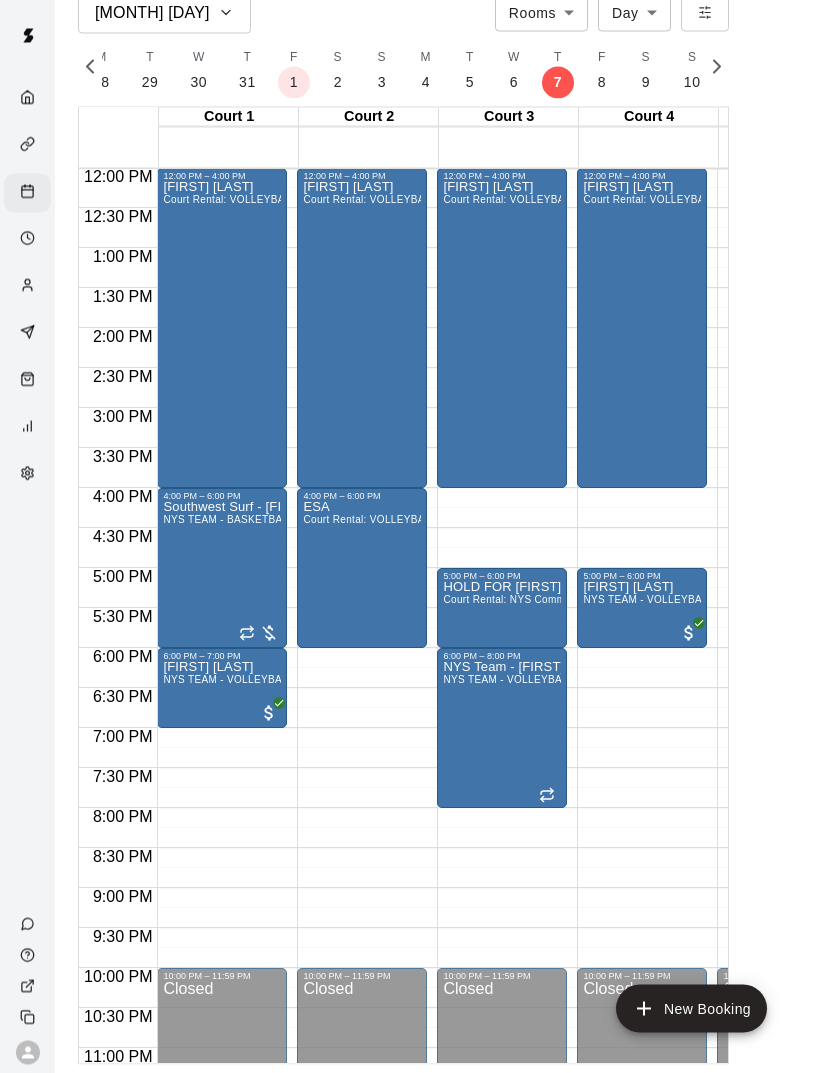 scroll, scrollTop: 961, scrollLeft: 0, axis: vertical 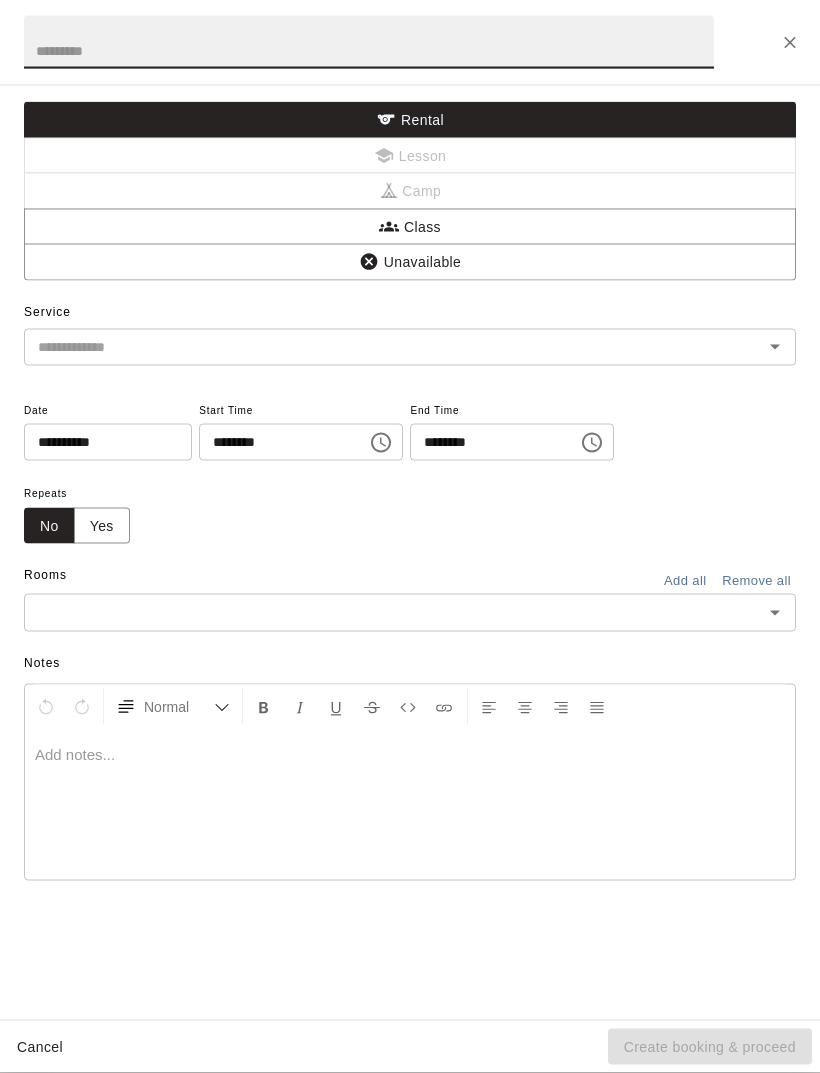 click at bounding box center (369, 42) 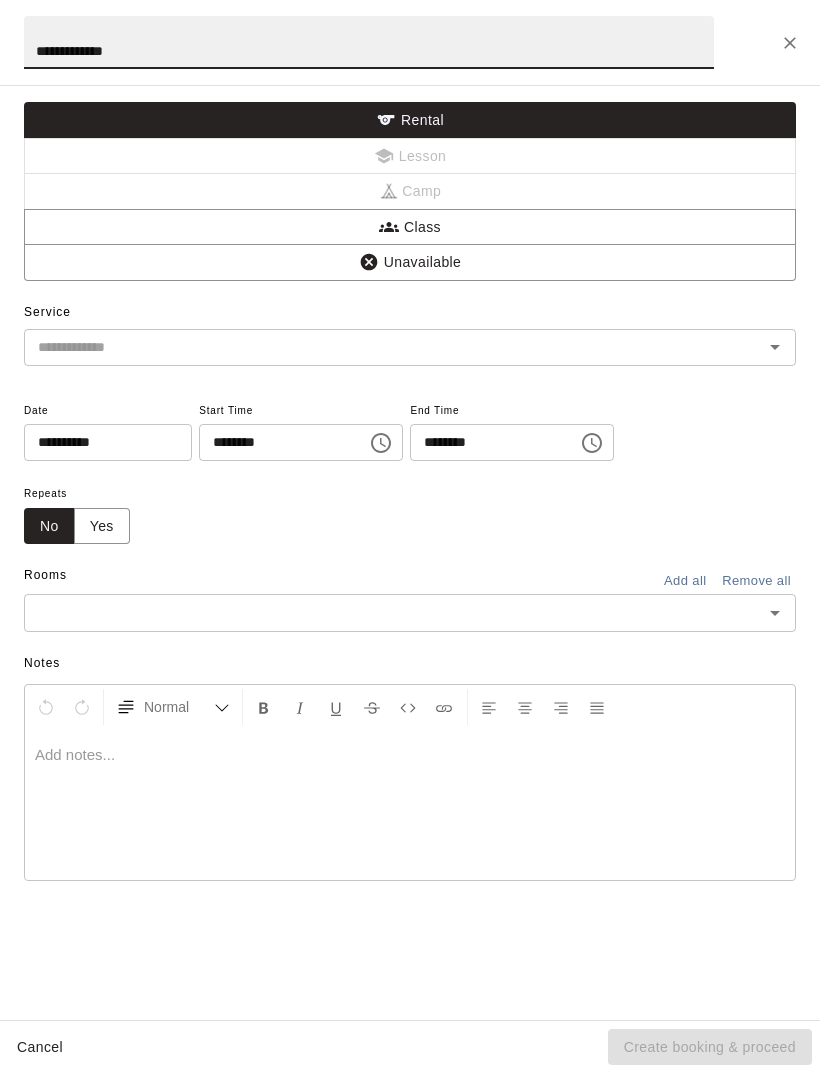 type on "**********" 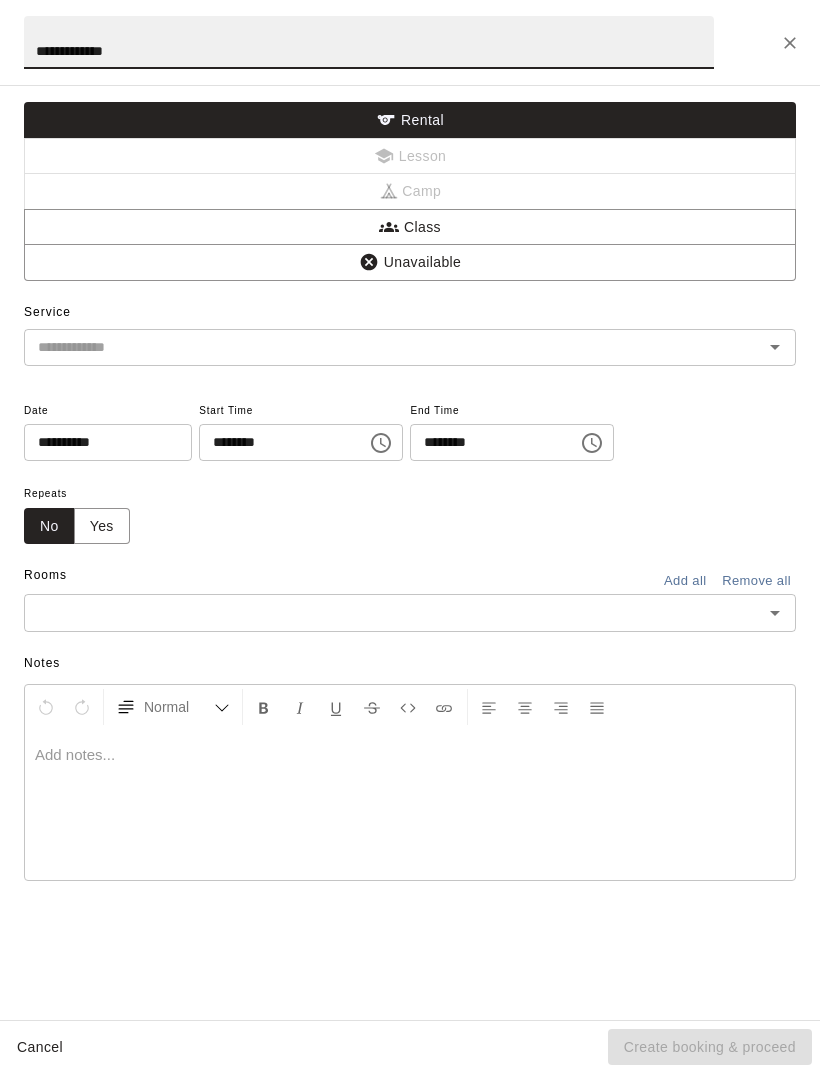 click on "Rental" at bounding box center (410, 120) 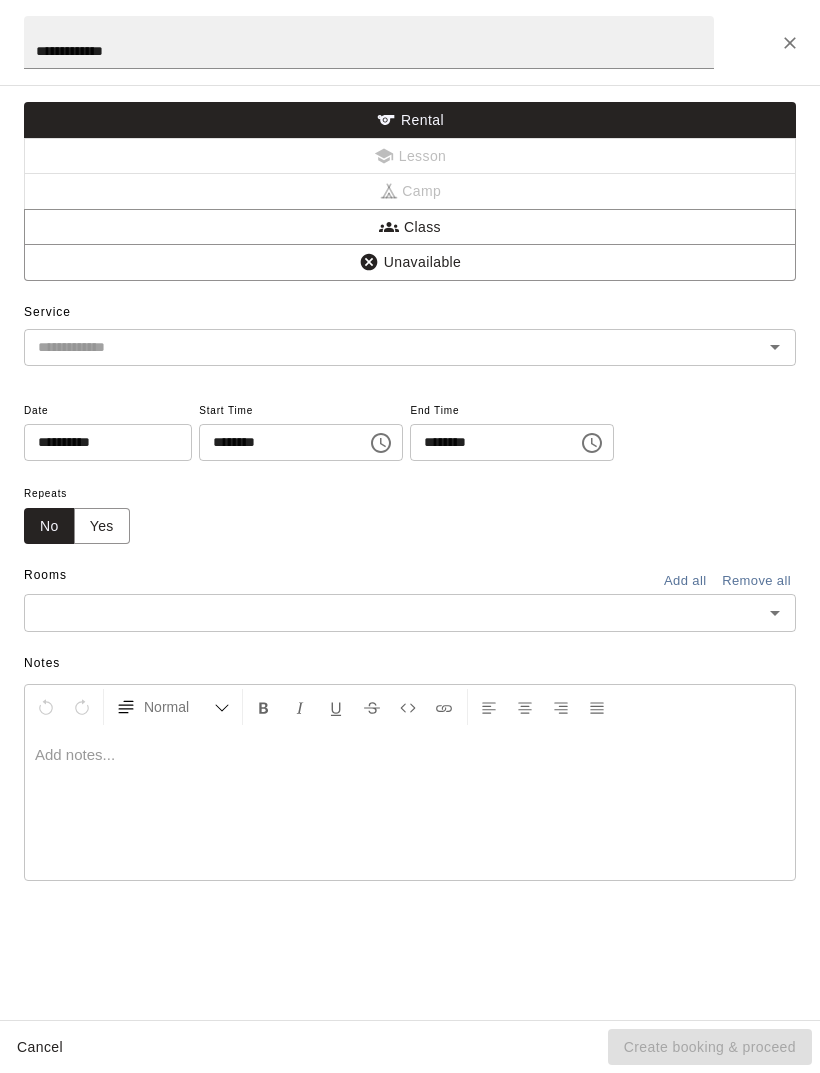 click on "Rental" at bounding box center (410, 120) 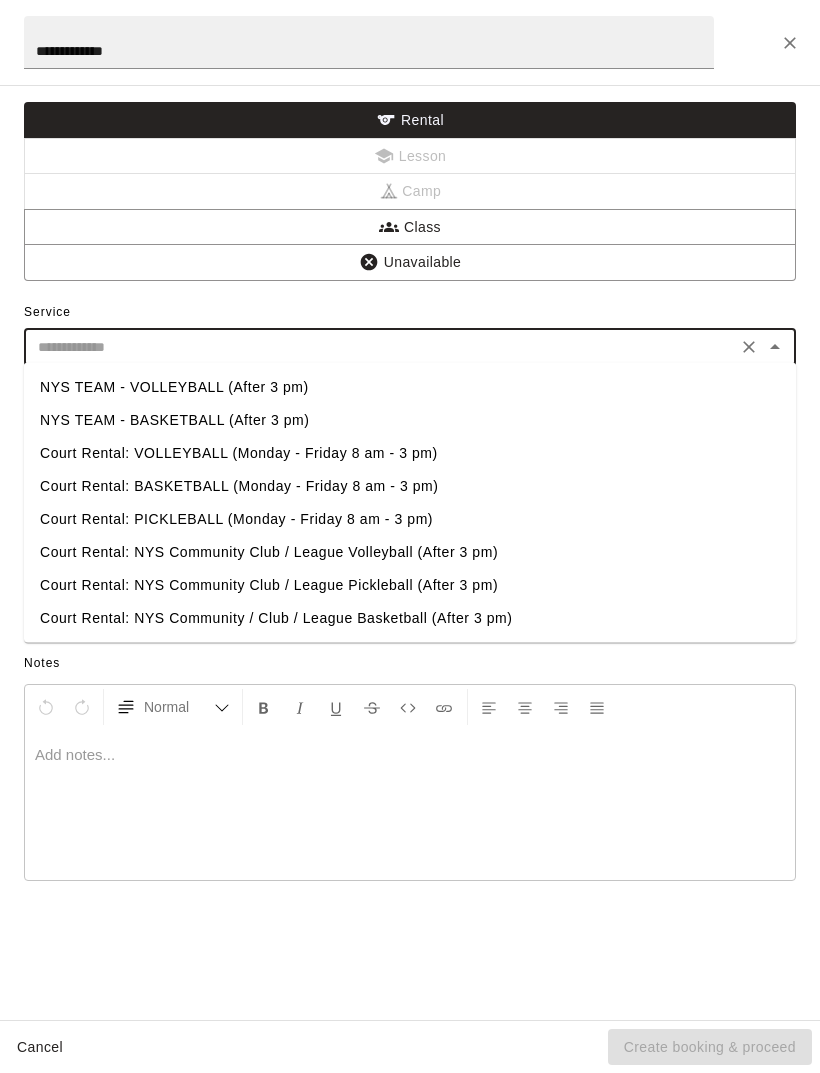 click on "Court Rental: NYS Community Club / League Pickleball (After 3 pm)" at bounding box center (410, 585) 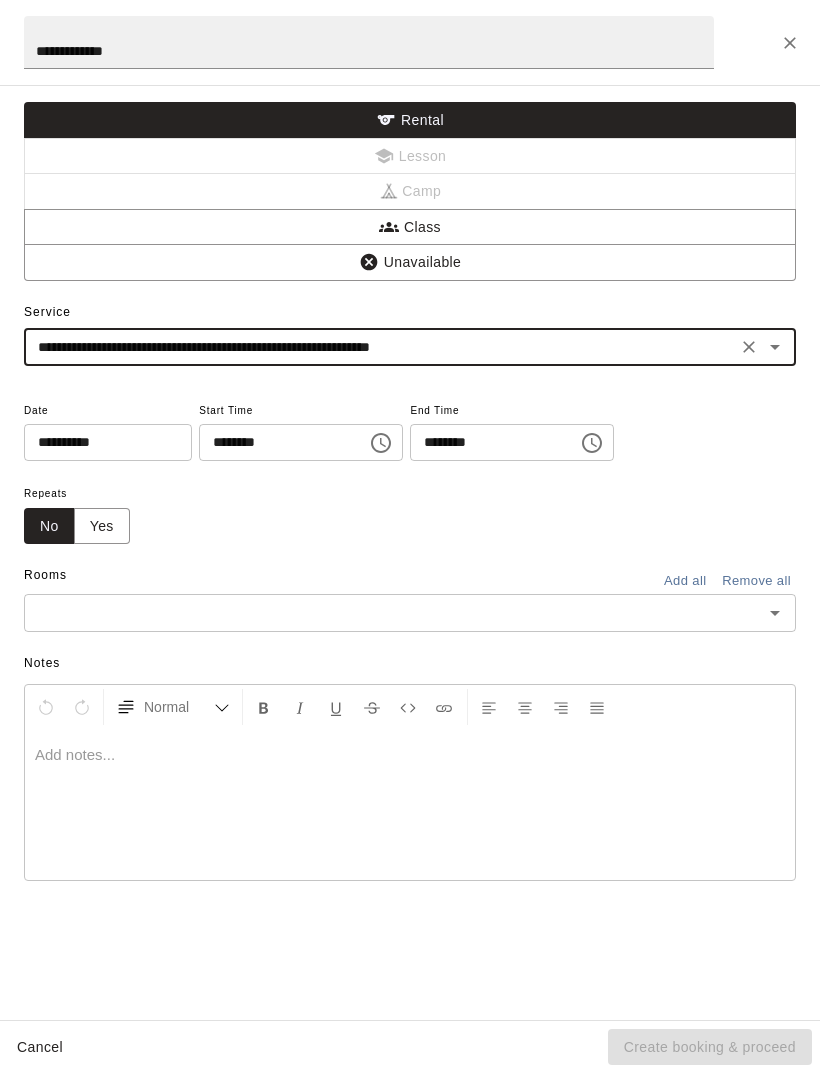 click 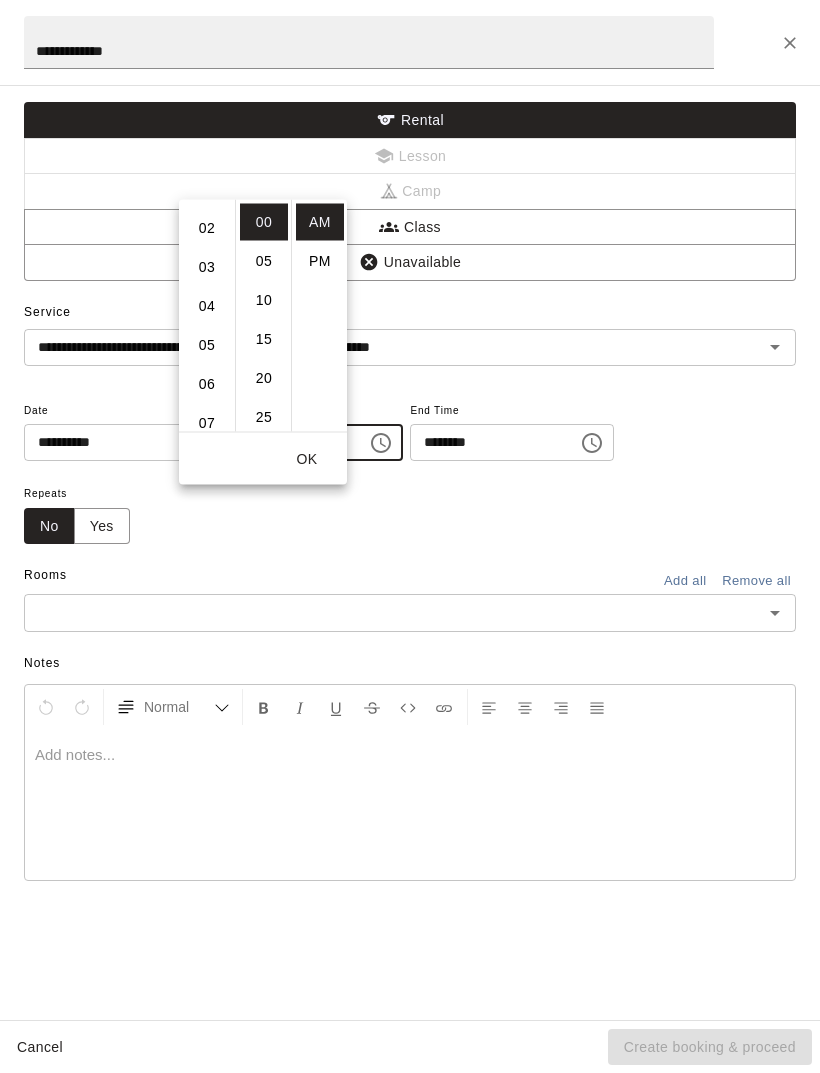 click on "06" at bounding box center [207, 383] 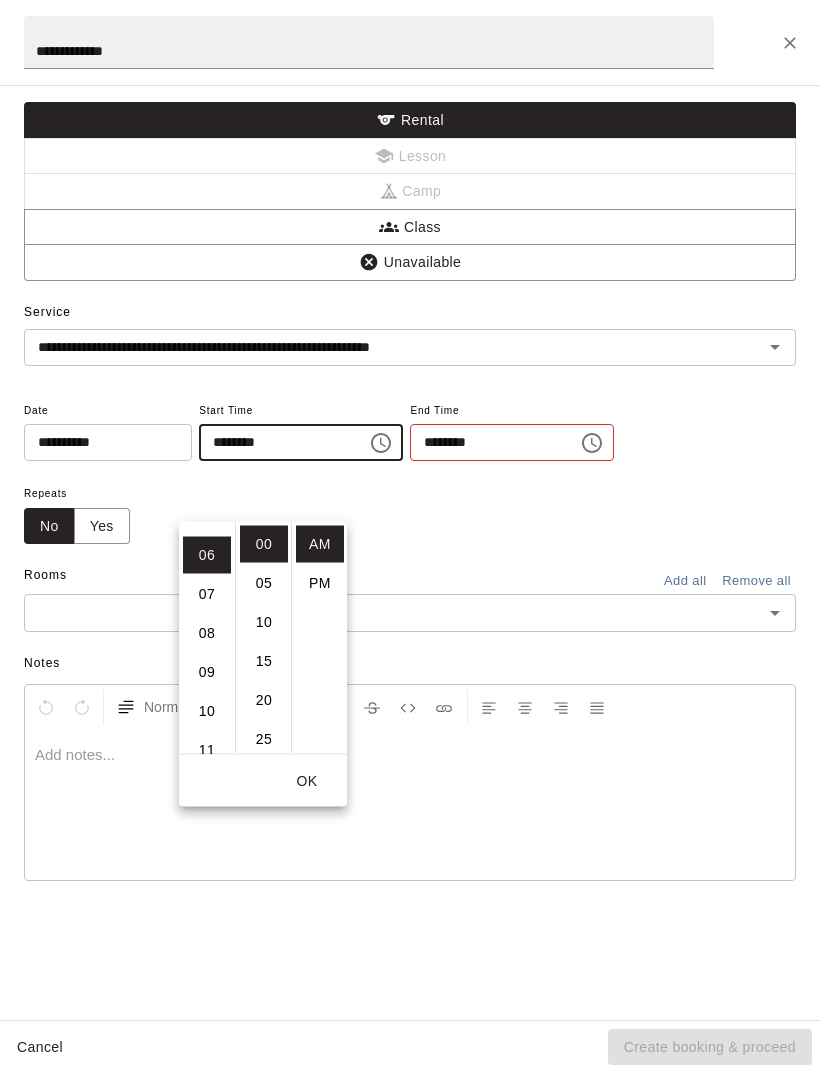 scroll, scrollTop: 234, scrollLeft: 0, axis: vertical 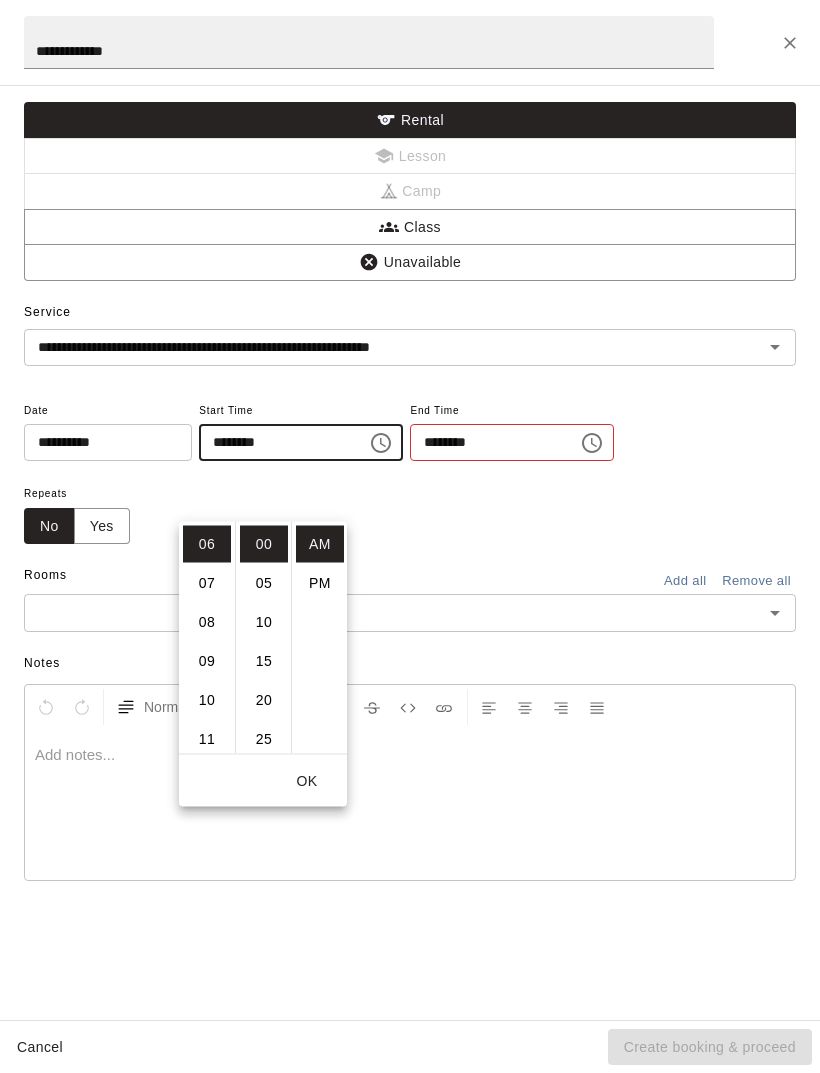 click on "PM" at bounding box center (320, 583) 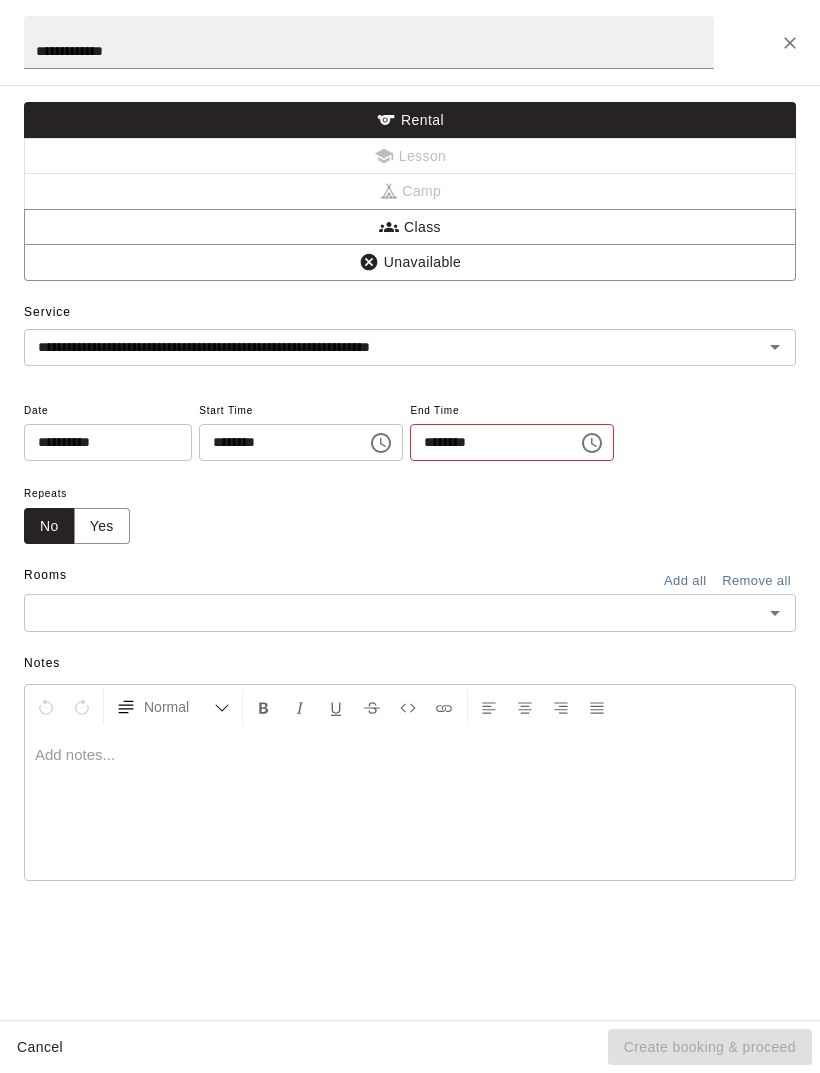 scroll, scrollTop: 35, scrollLeft: 0, axis: vertical 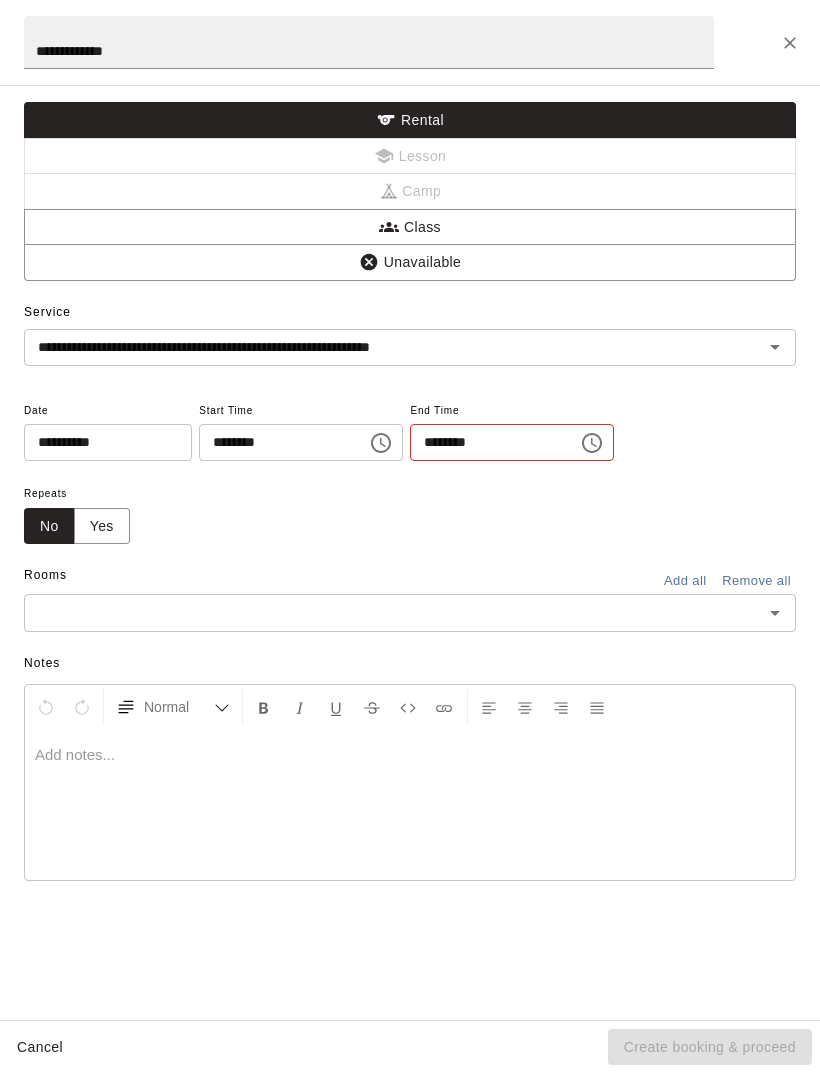 click at bounding box center (592, 443) 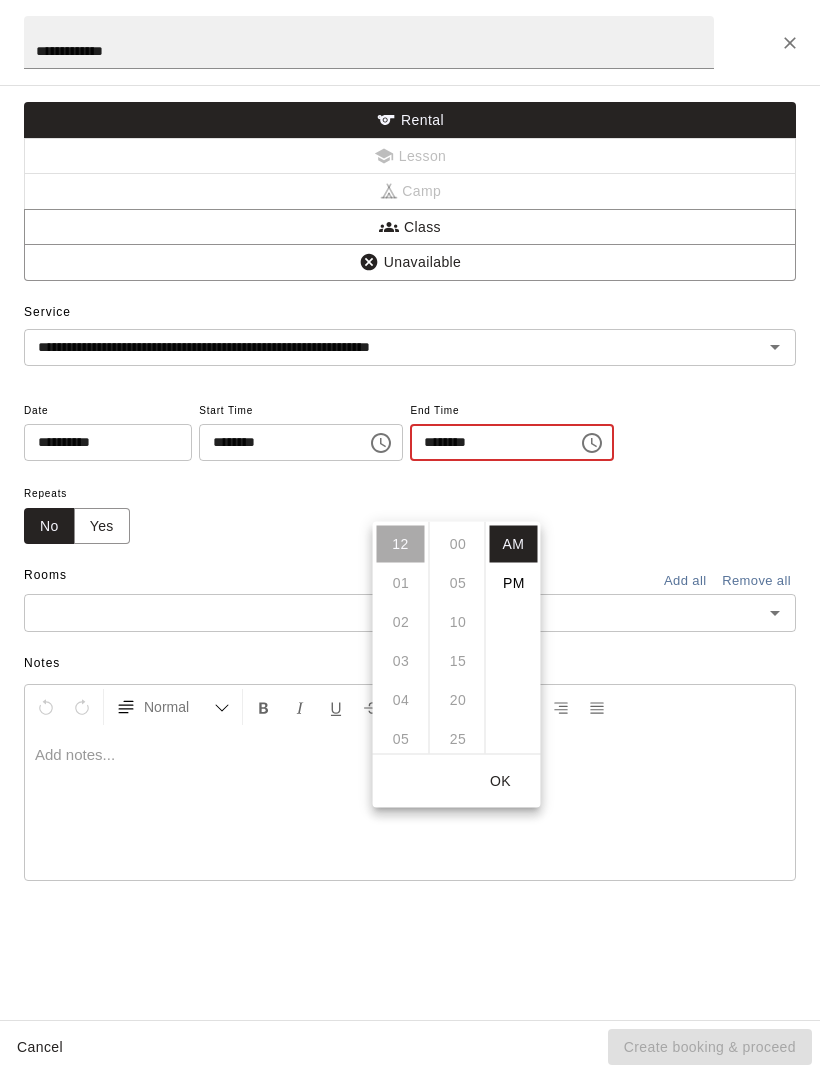 scroll, scrollTop: 234, scrollLeft: 0, axis: vertical 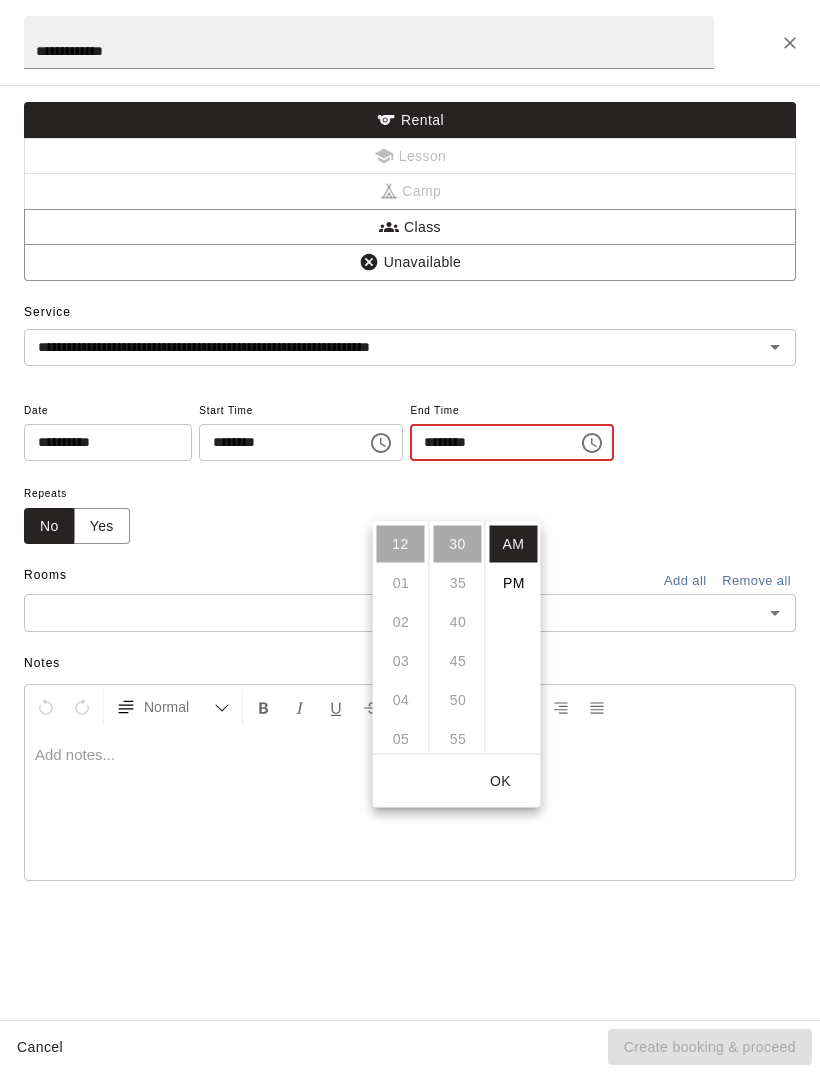 click on "PM" at bounding box center (514, 583) 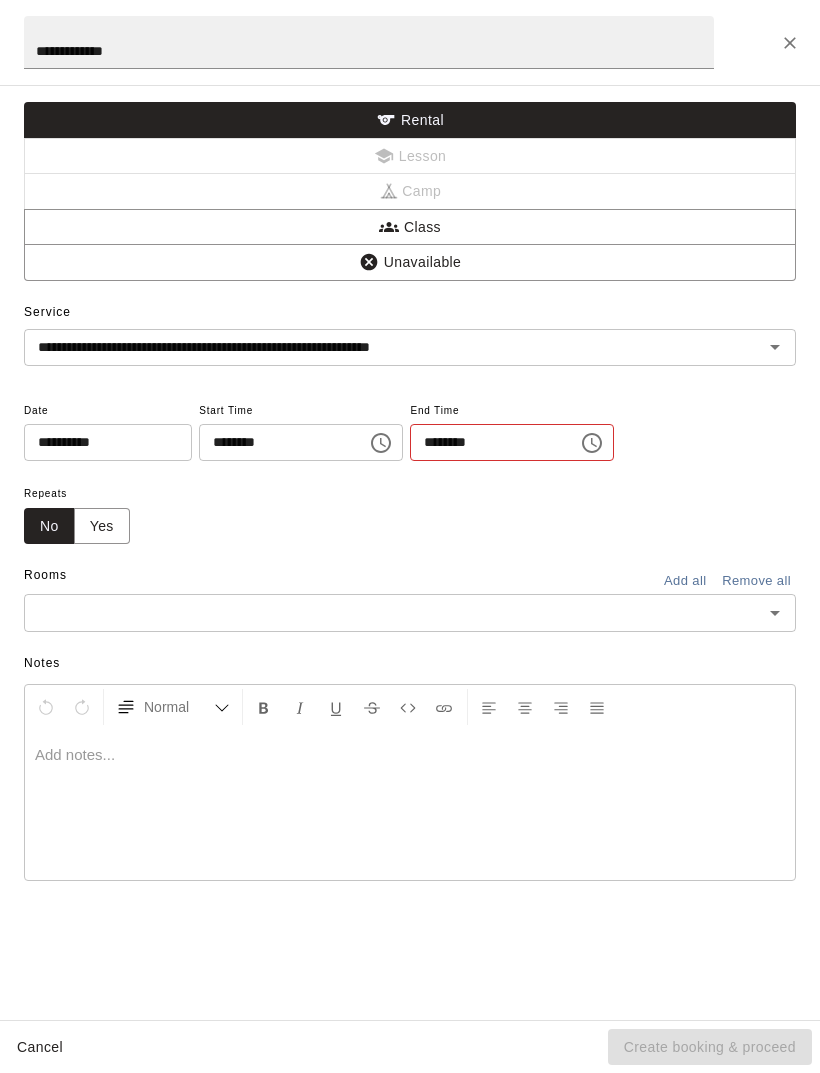 scroll, scrollTop: 0, scrollLeft: 0, axis: both 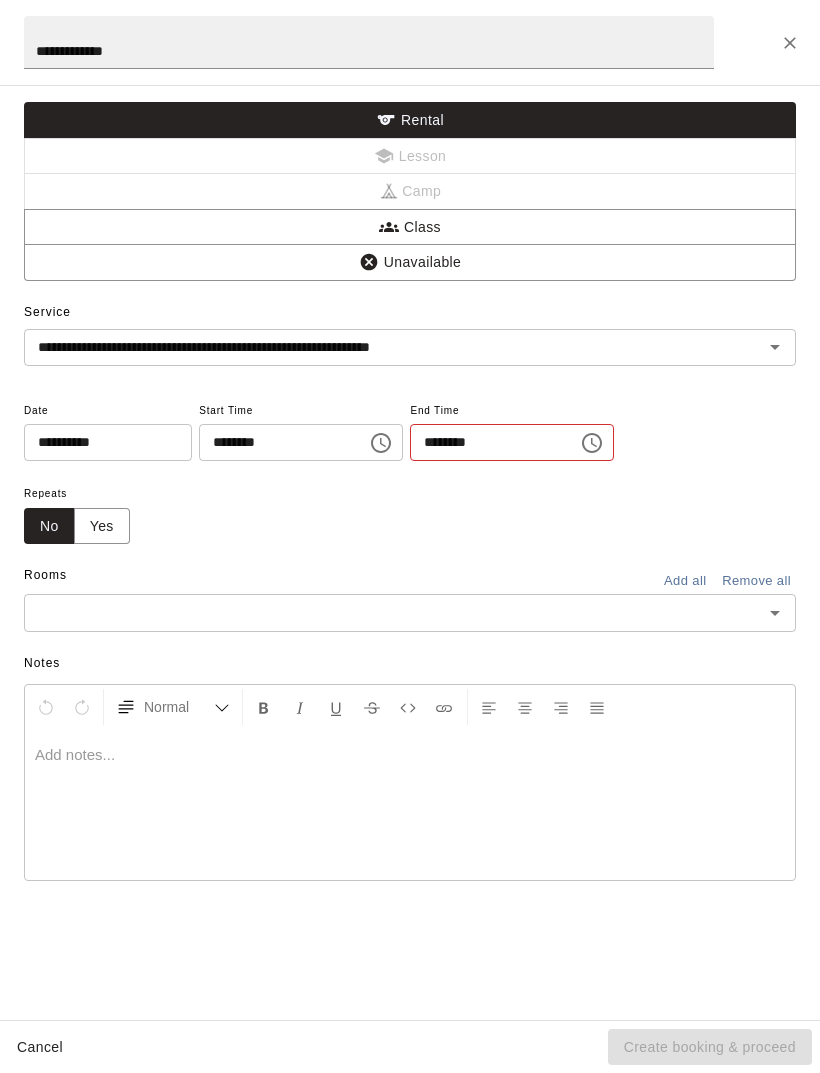 click 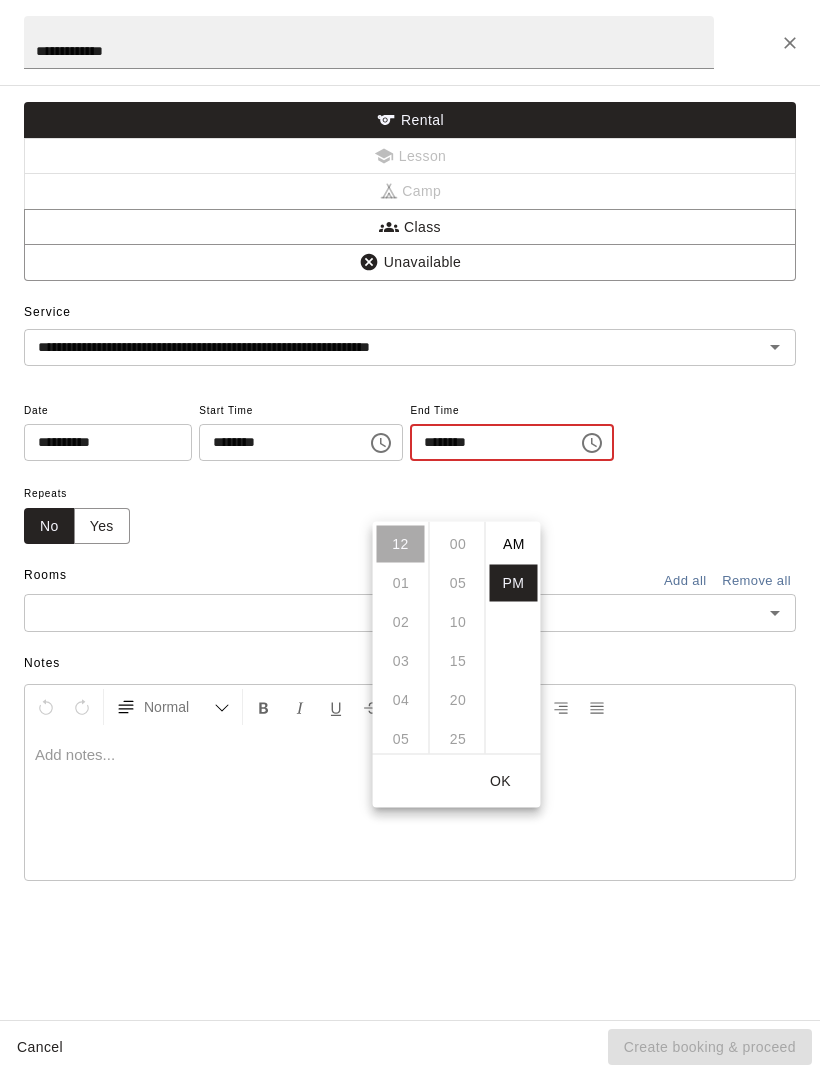 scroll, scrollTop: 234, scrollLeft: 0, axis: vertical 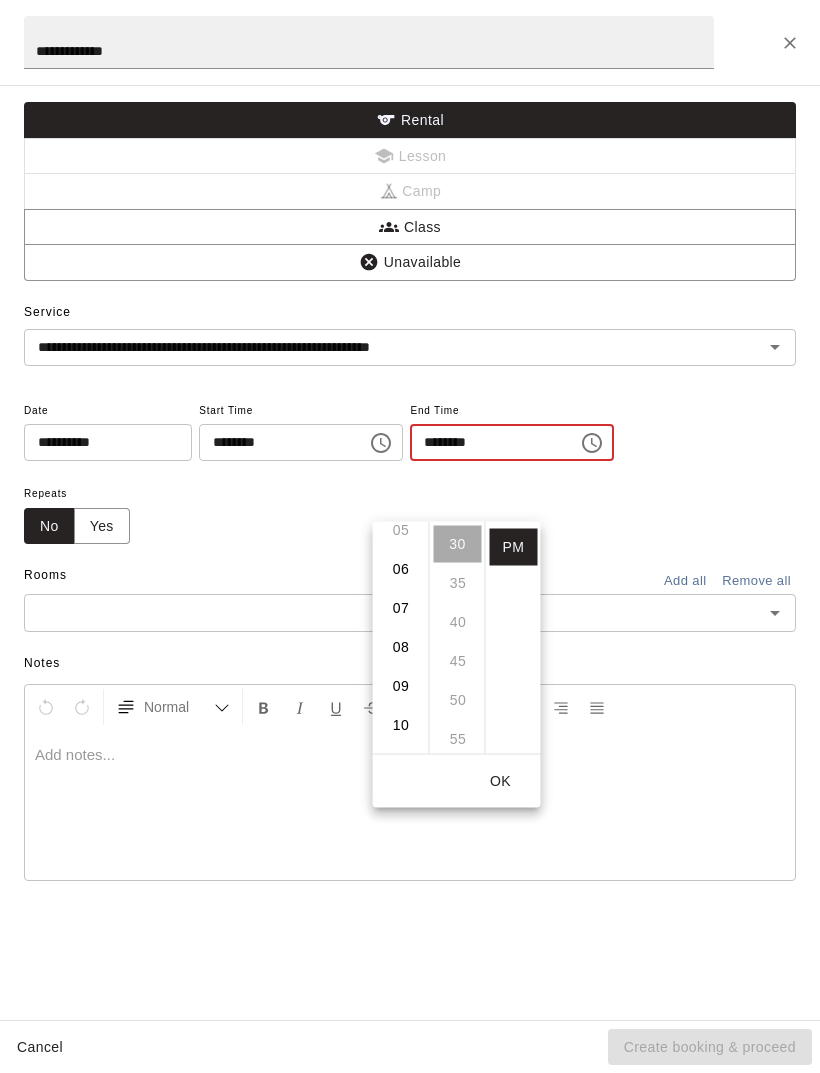 click on "07" at bounding box center (401, 608) 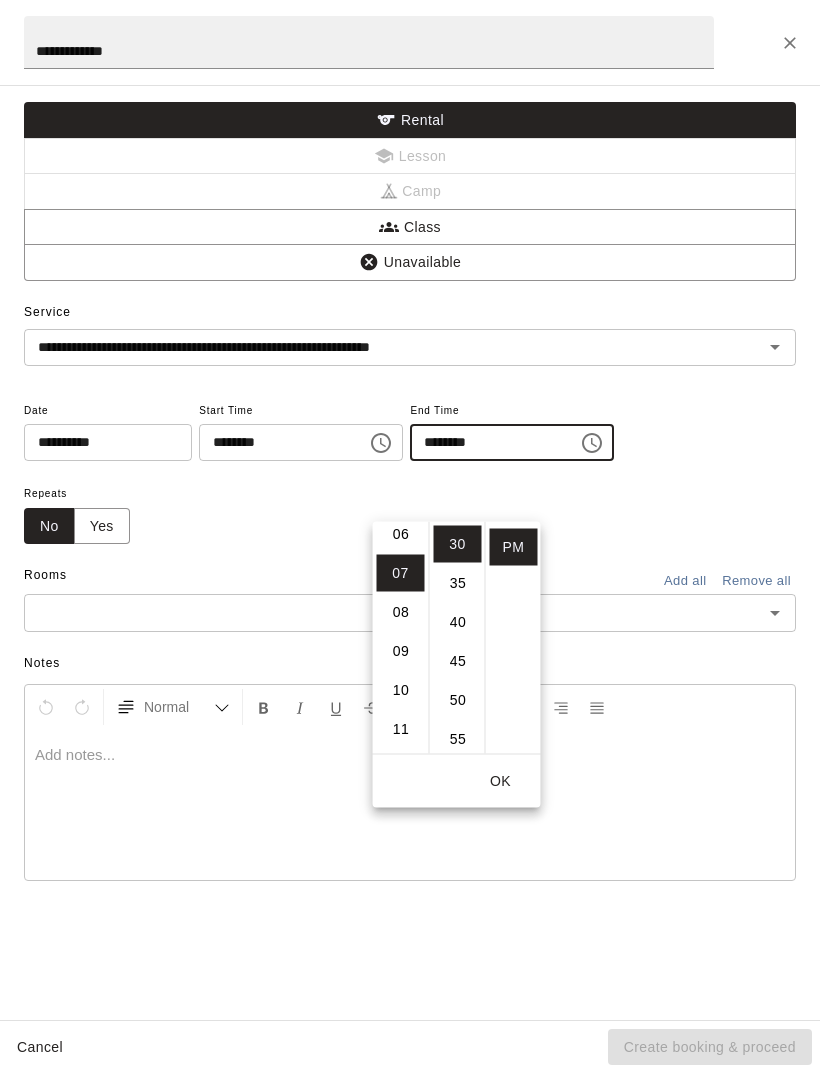 scroll, scrollTop: 273, scrollLeft: 0, axis: vertical 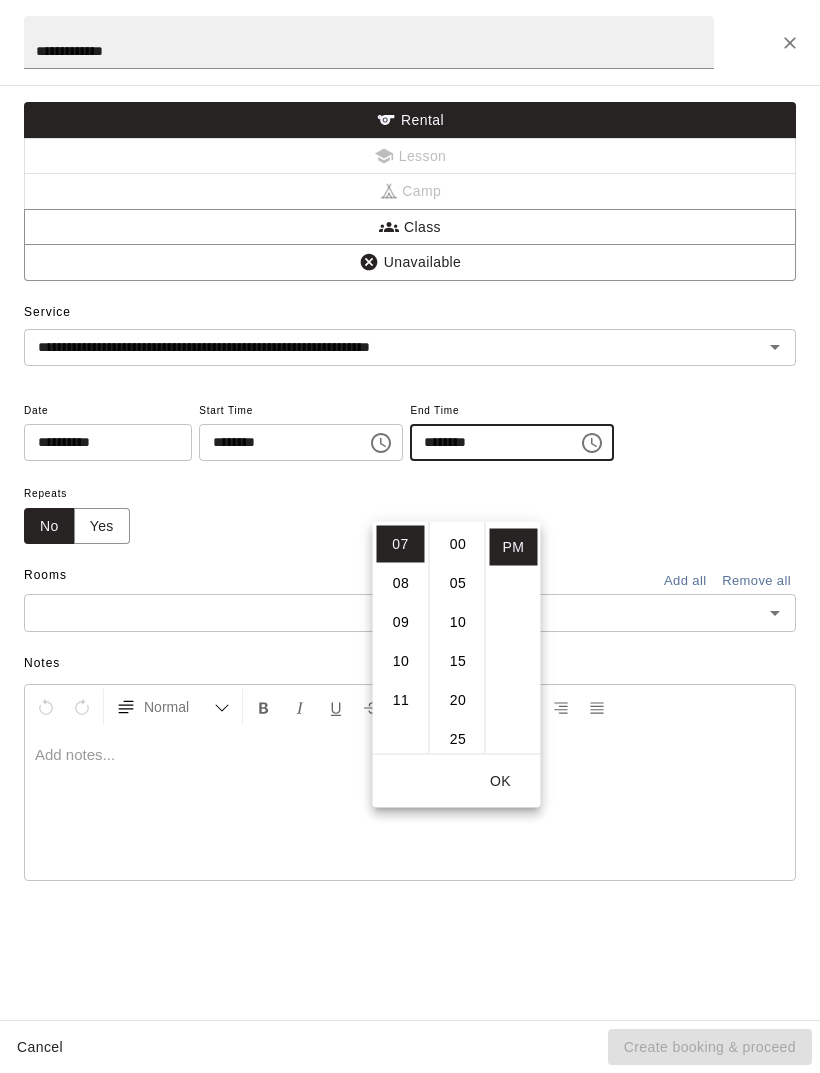 click on "00" at bounding box center (458, 544) 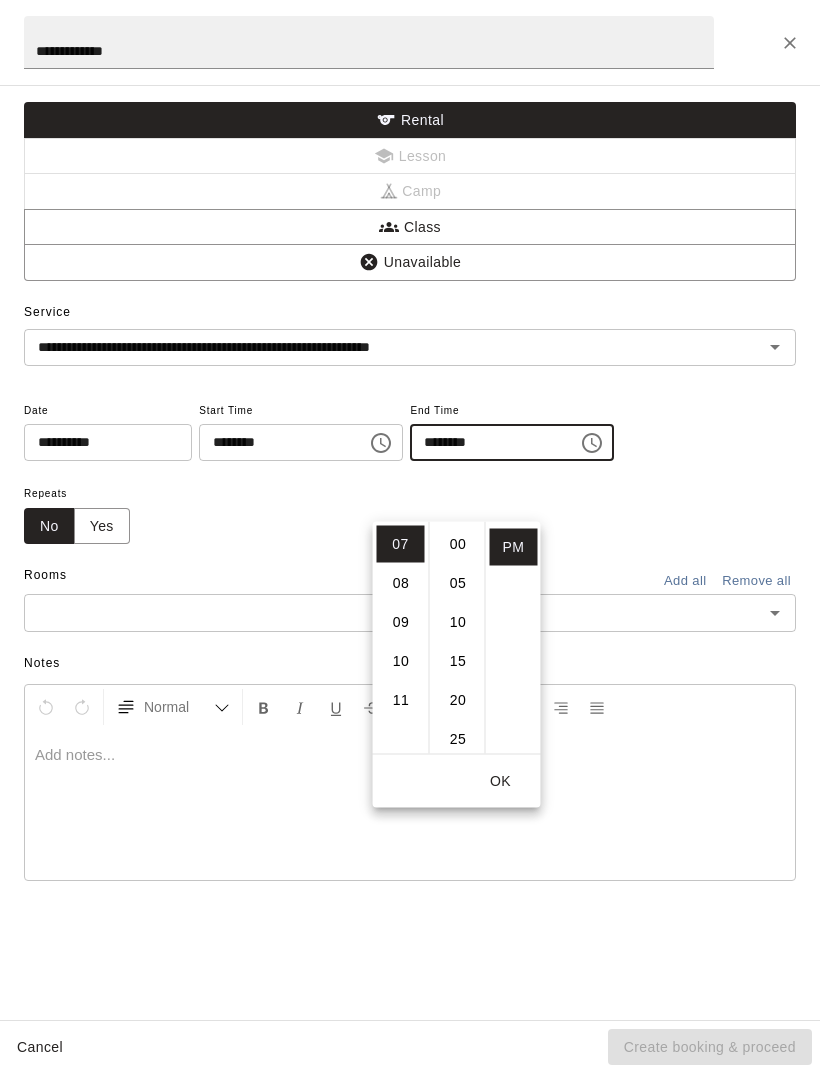 type on "********" 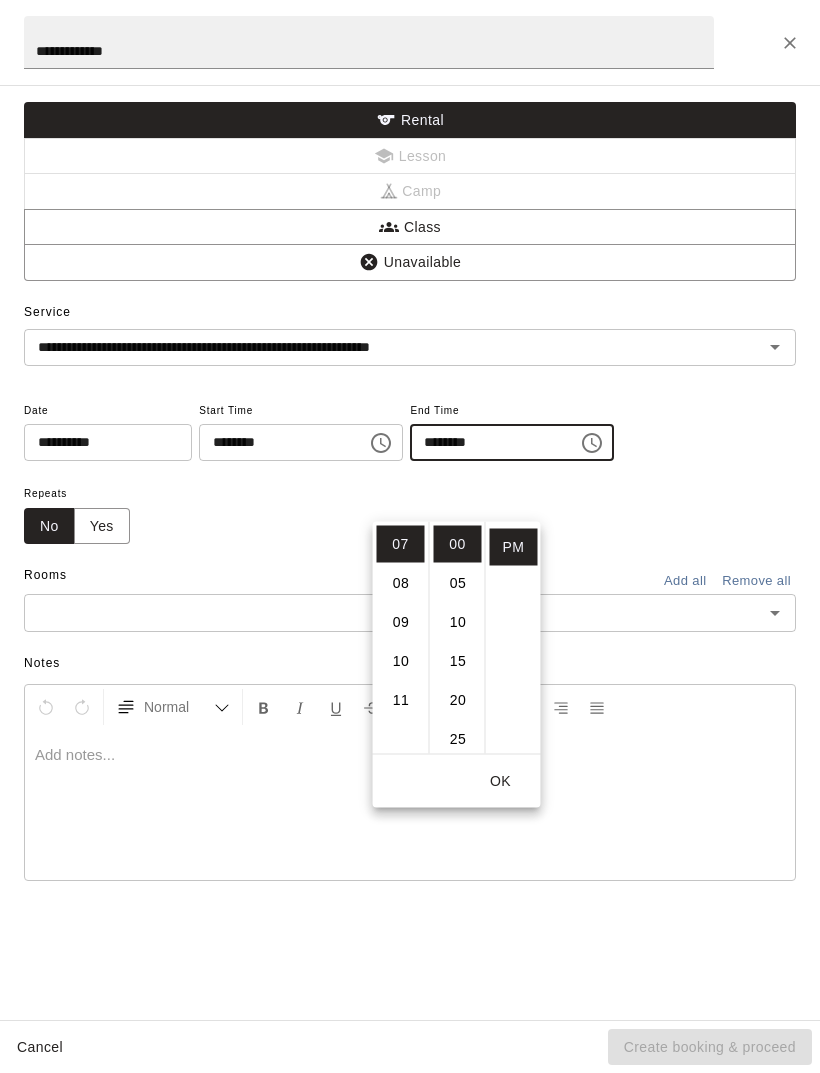 click on "OK" at bounding box center (501, 781) 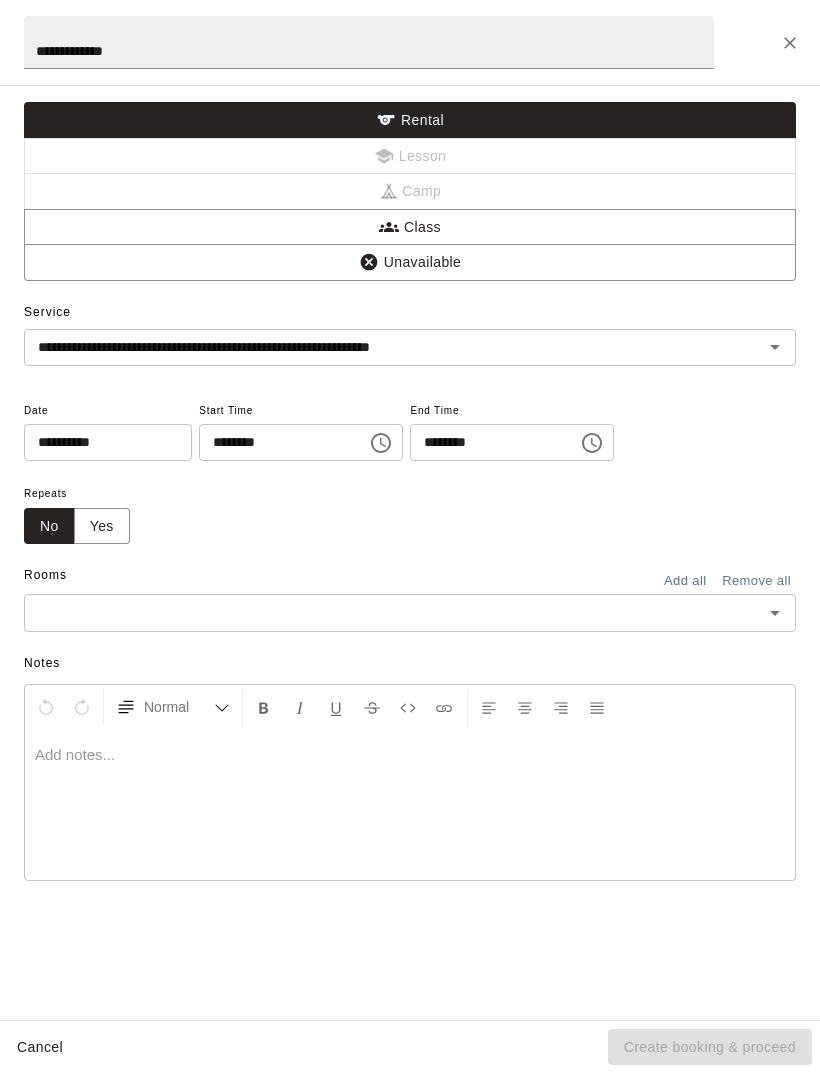 click at bounding box center (393, 612) 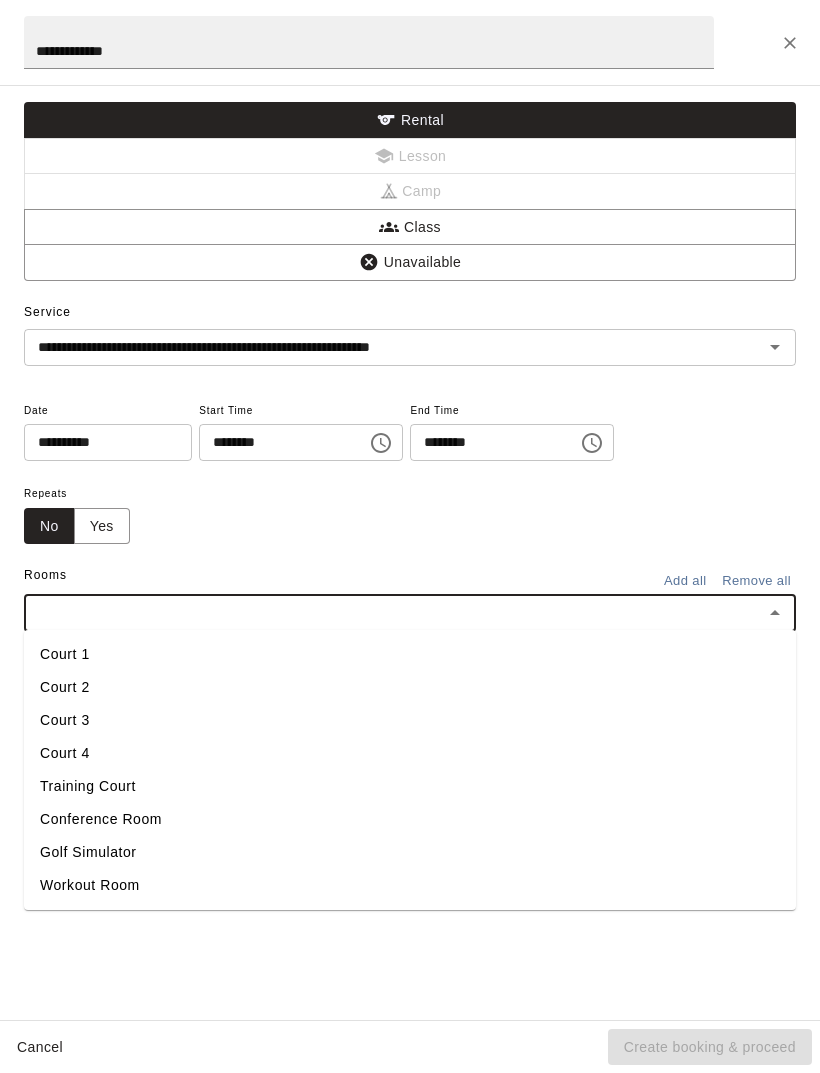 click on "Court 2" at bounding box center (410, 687) 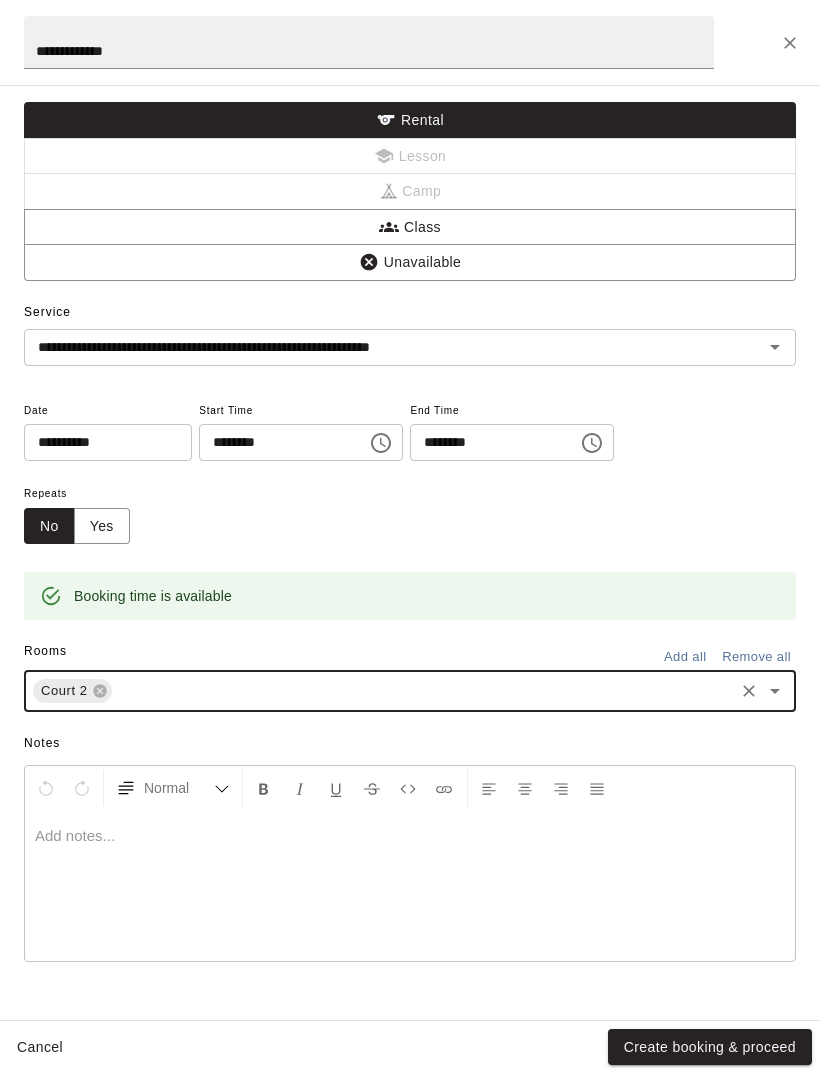 click on "Repeats No Yes" at bounding box center (410, 512) 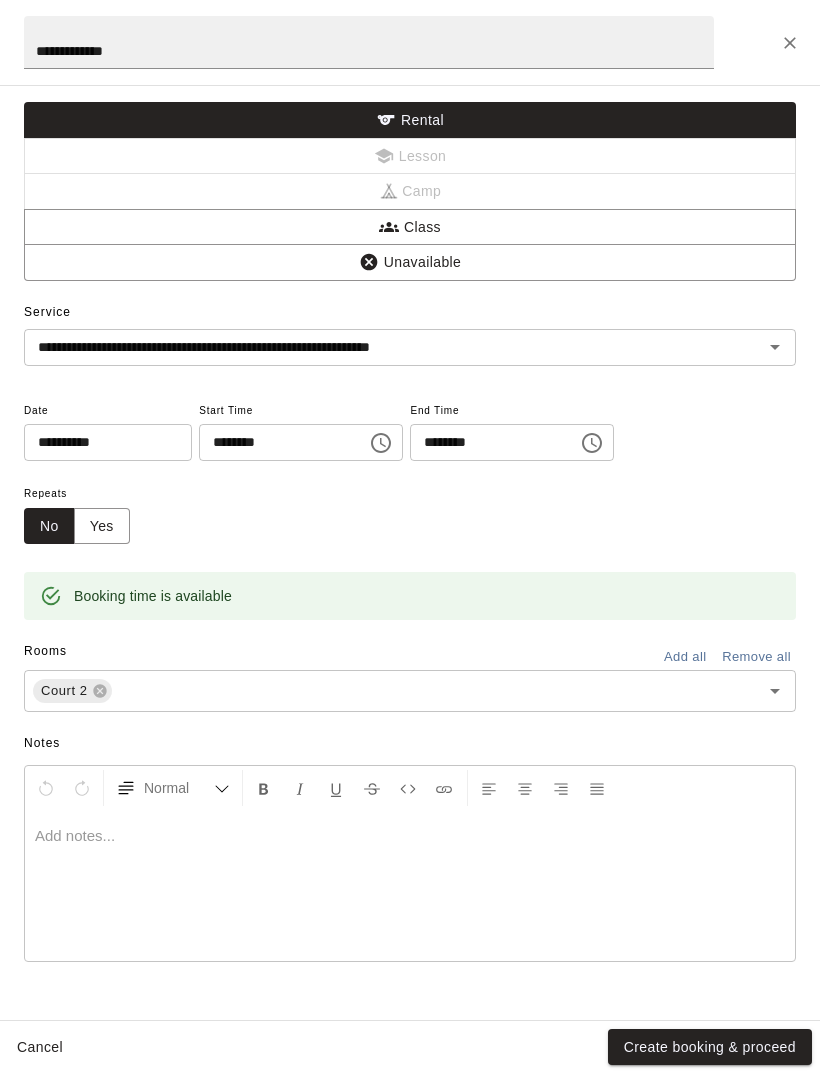 click on "Create booking & proceed" at bounding box center [710, 1047] 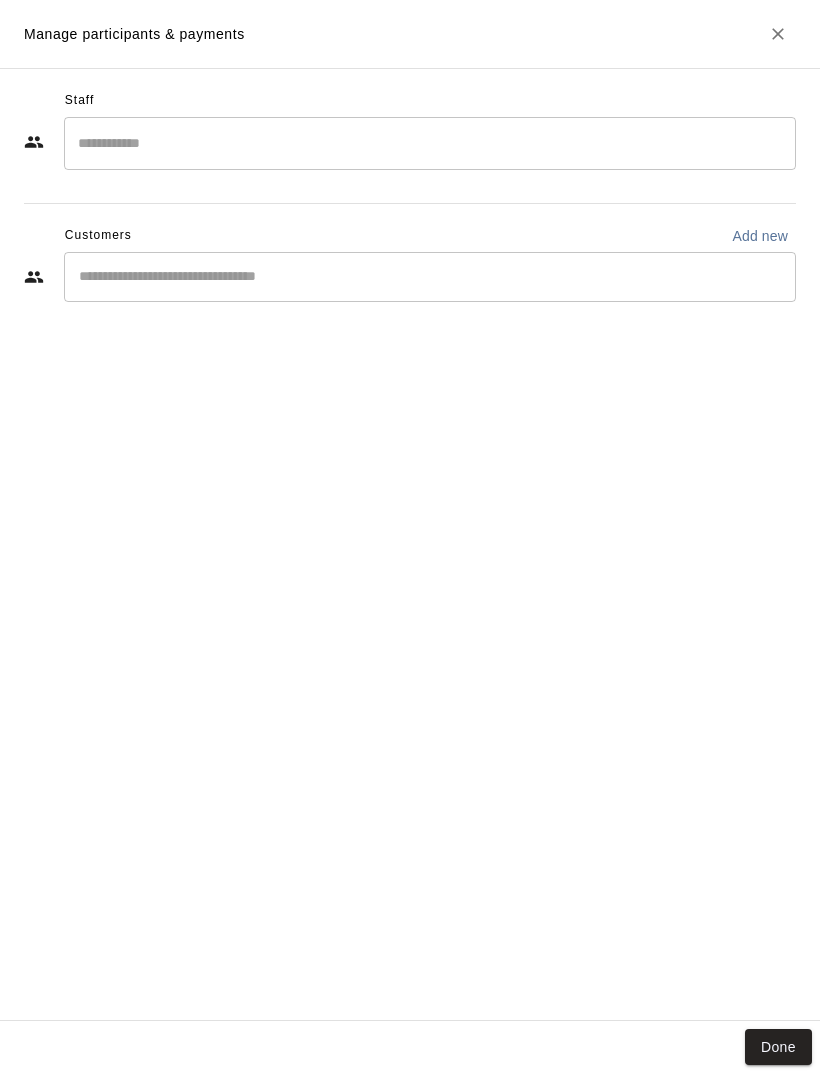 click on "Staff ​ Customers Add new ​" at bounding box center (410, 544) 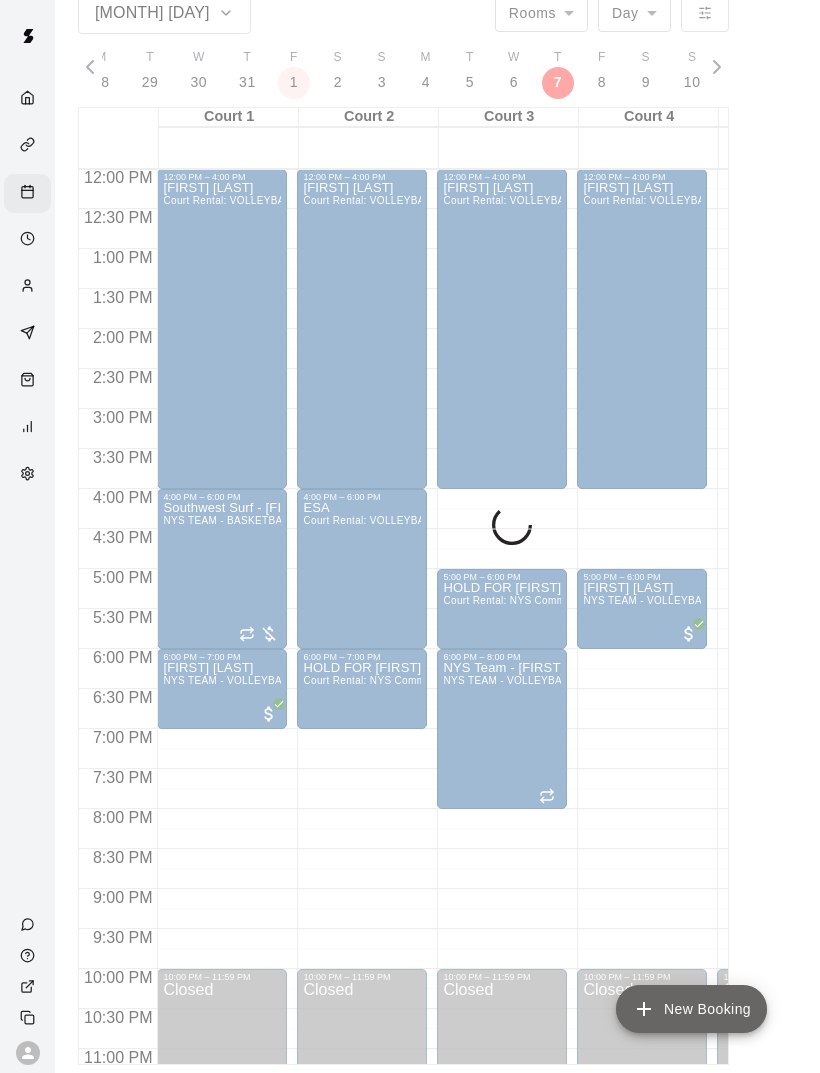 click on "New Booking" at bounding box center [691, 1009] 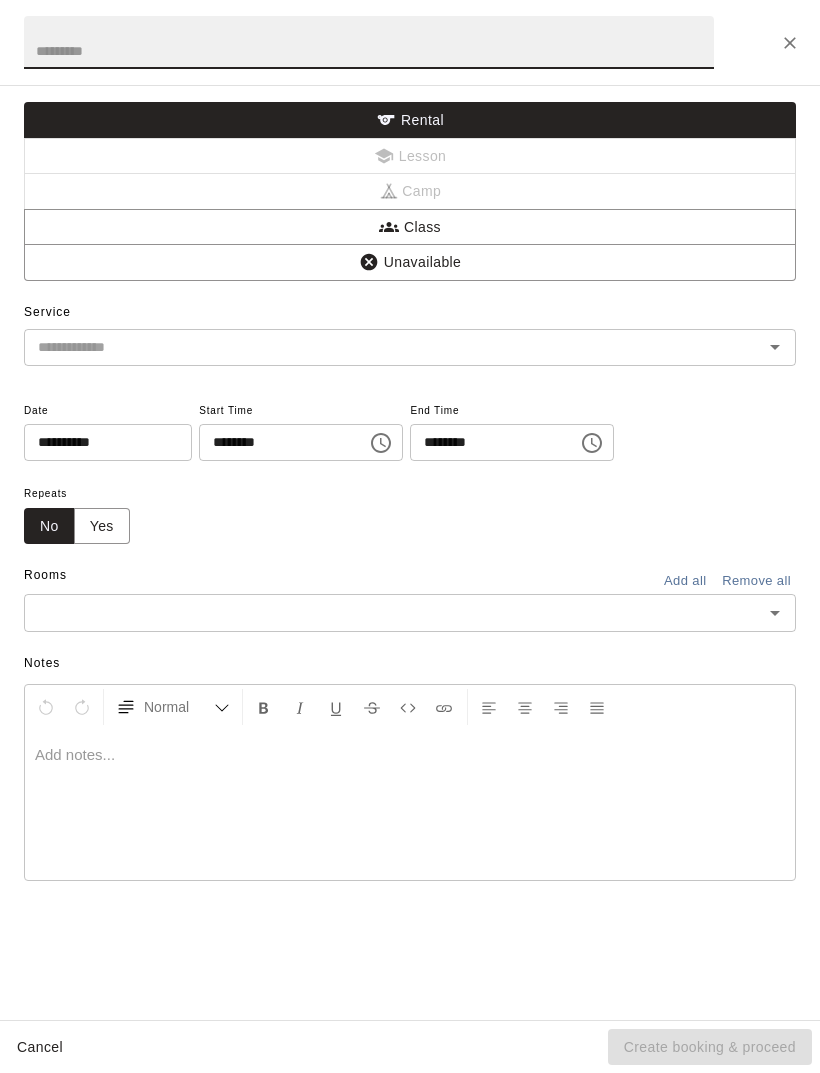 click at bounding box center (790, 43) 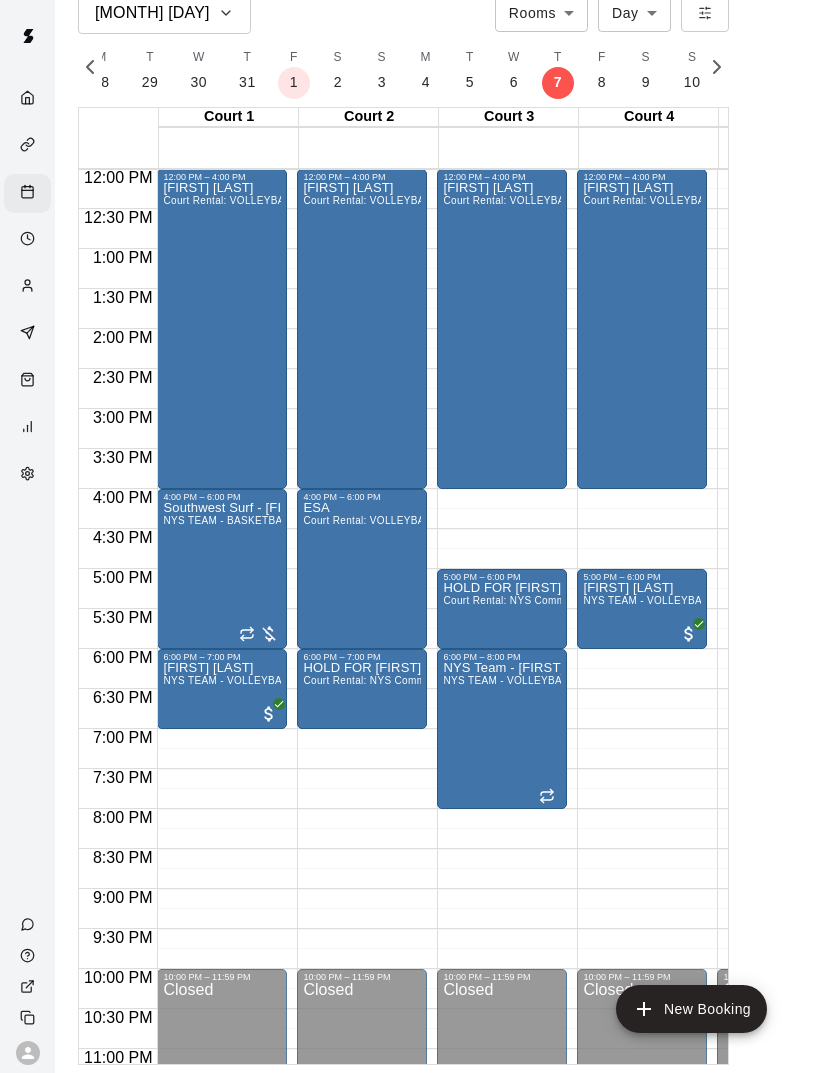 scroll, scrollTop: 861, scrollLeft: 15, axis: both 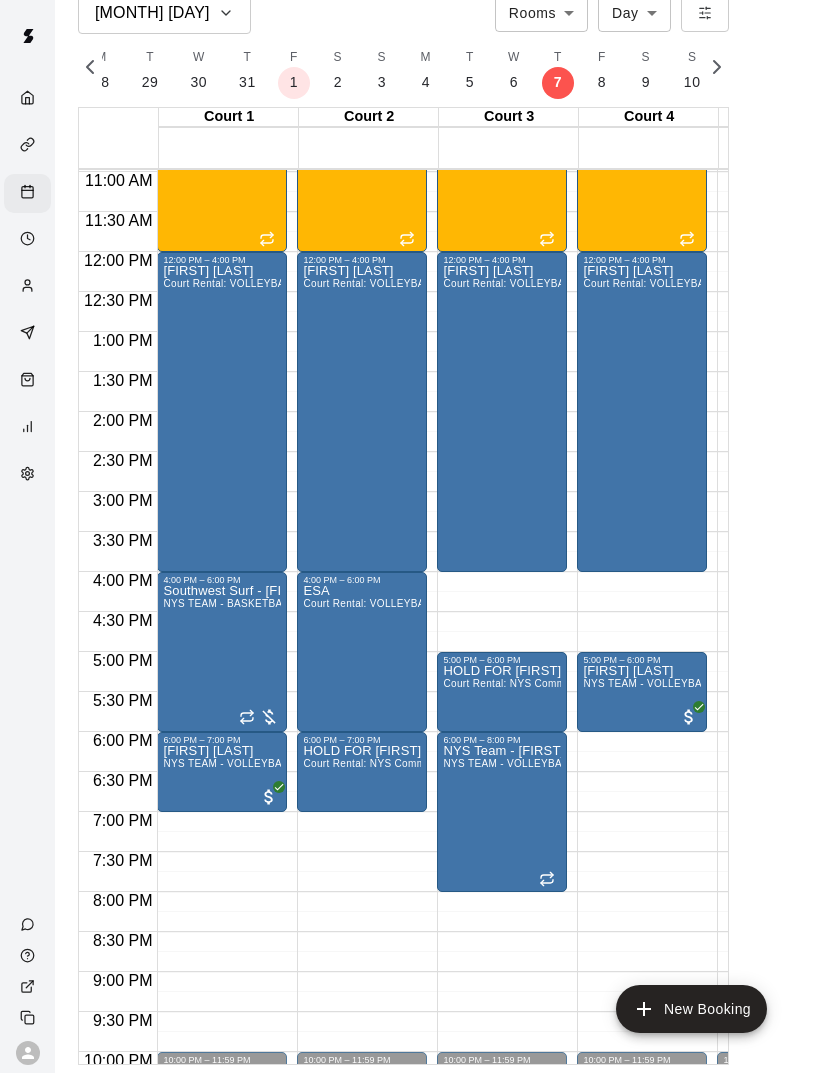 click on "Court Rental: NYS Community Club / League Pickleball (After 3 pm)" at bounding box center [464, 763] 